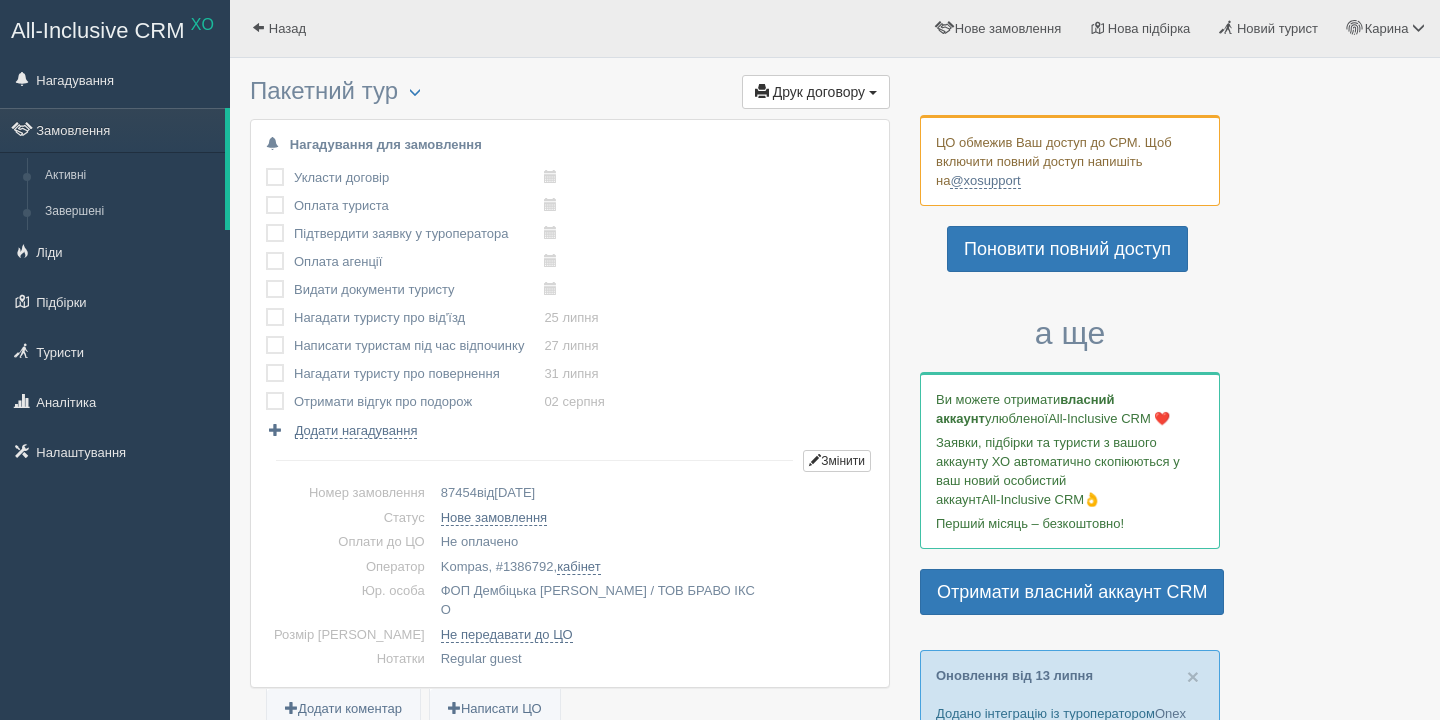 scroll, scrollTop: 0, scrollLeft: 0, axis: both 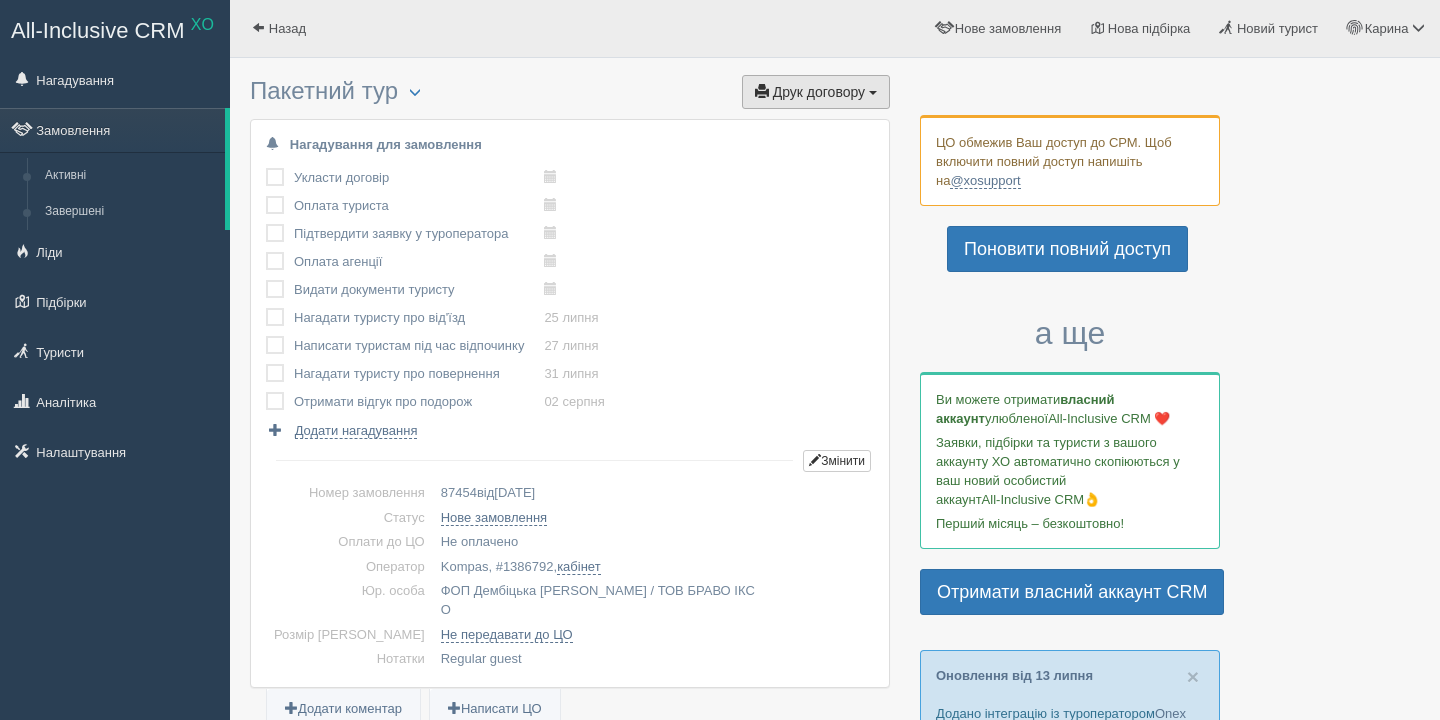 click on "Друк договору" at bounding box center (819, 92) 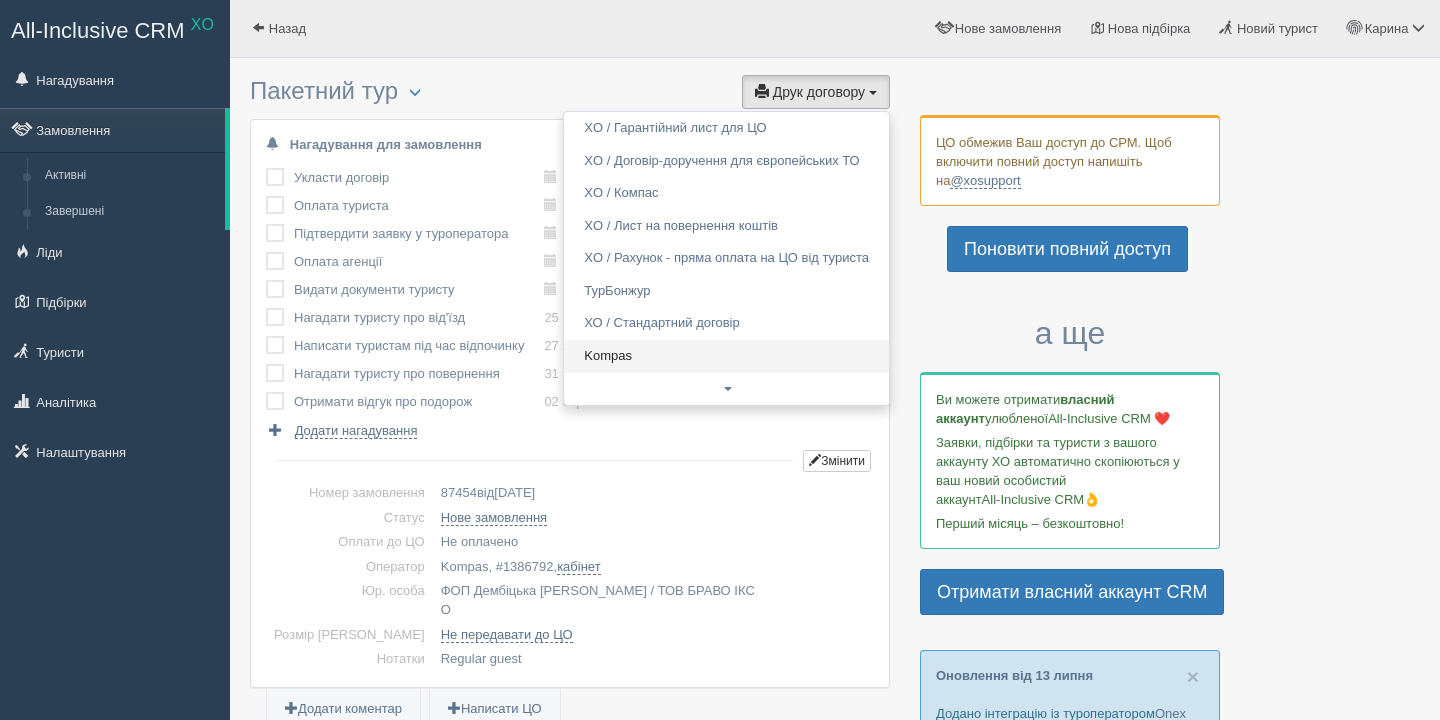 click on "Kompas" at bounding box center (726, 356) 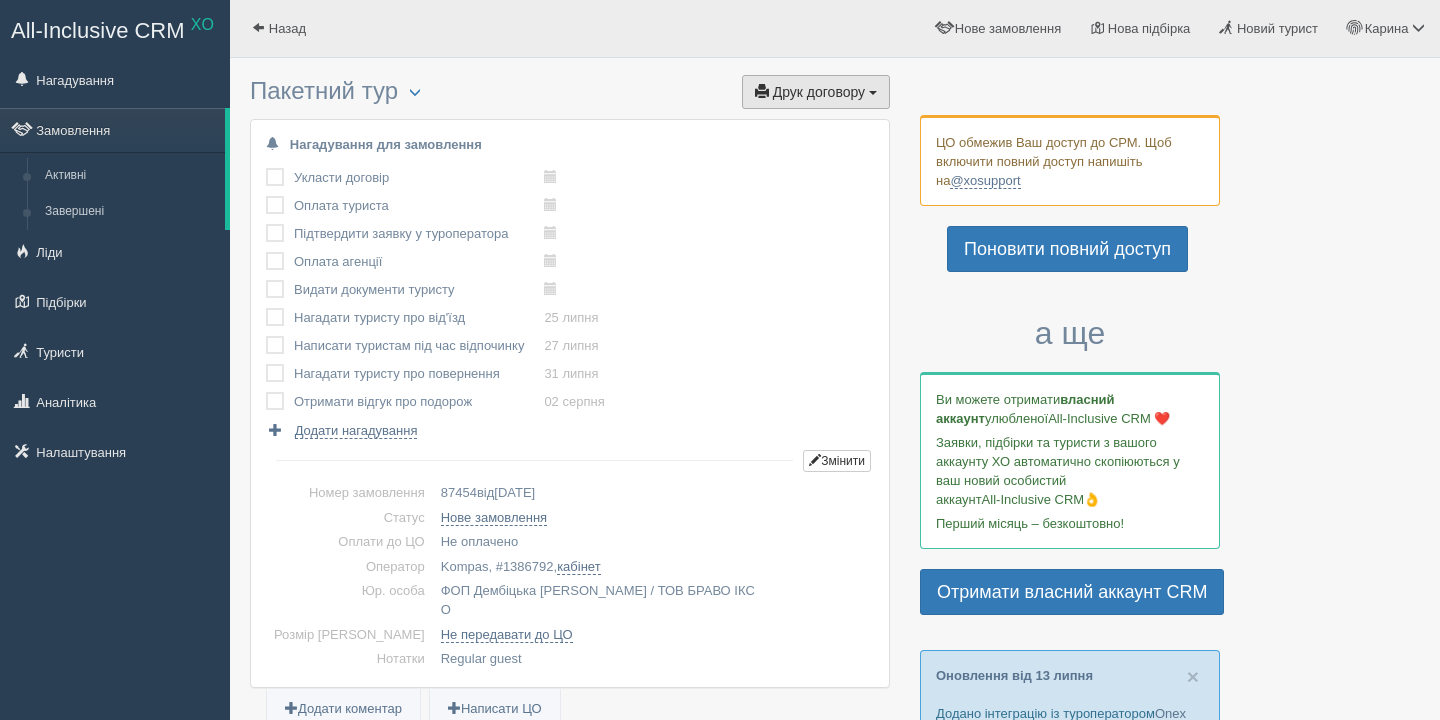 click on "Друк договору" at bounding box center (819, 92) 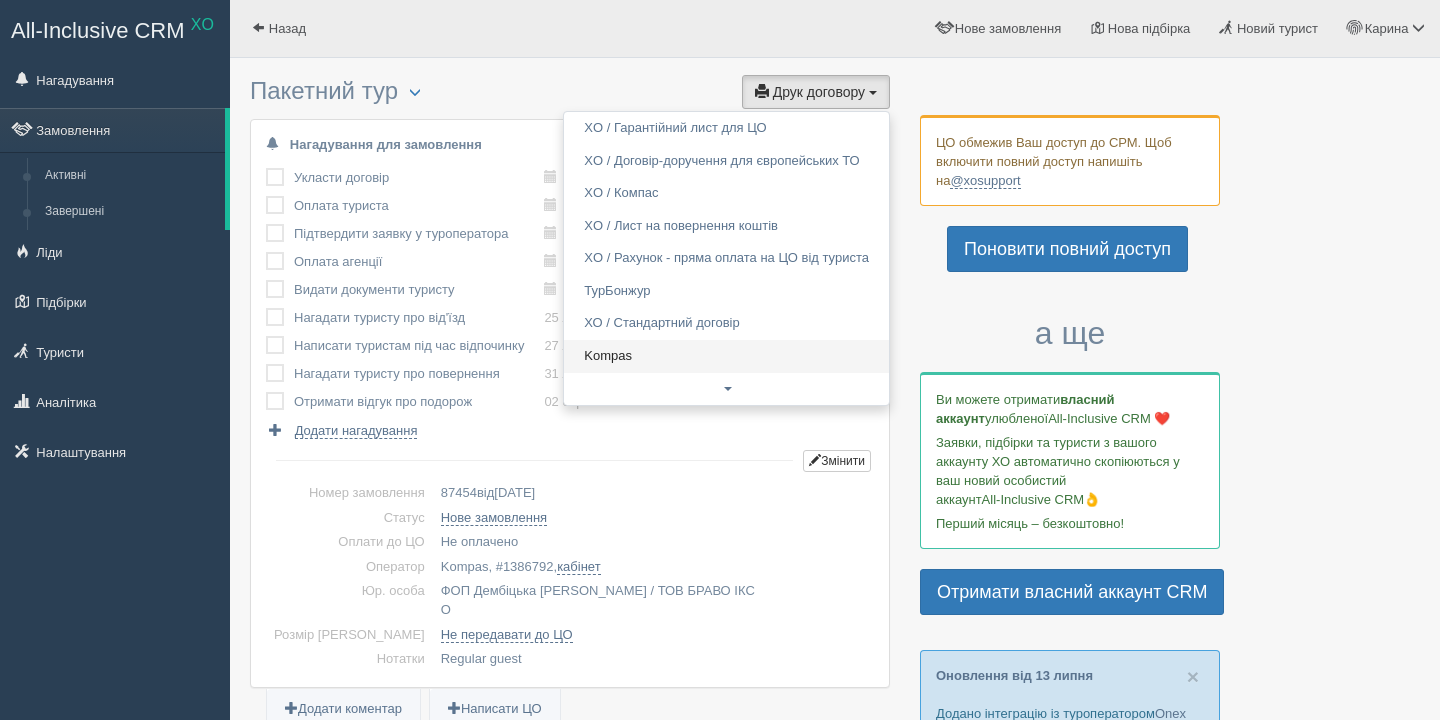 click on "Kompas" at bounding box center (726, 356) 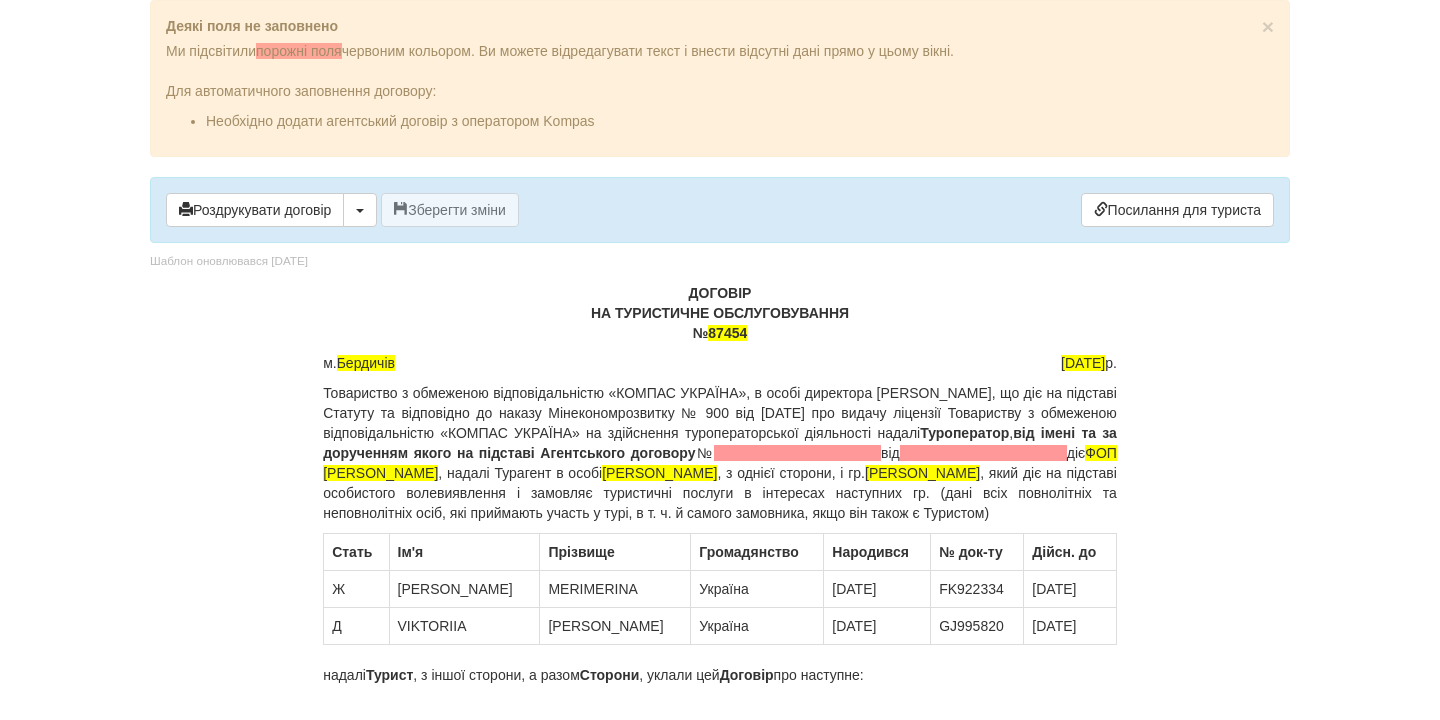 scroll, scrollTop: 0, scrollLeft: 0, axis: both 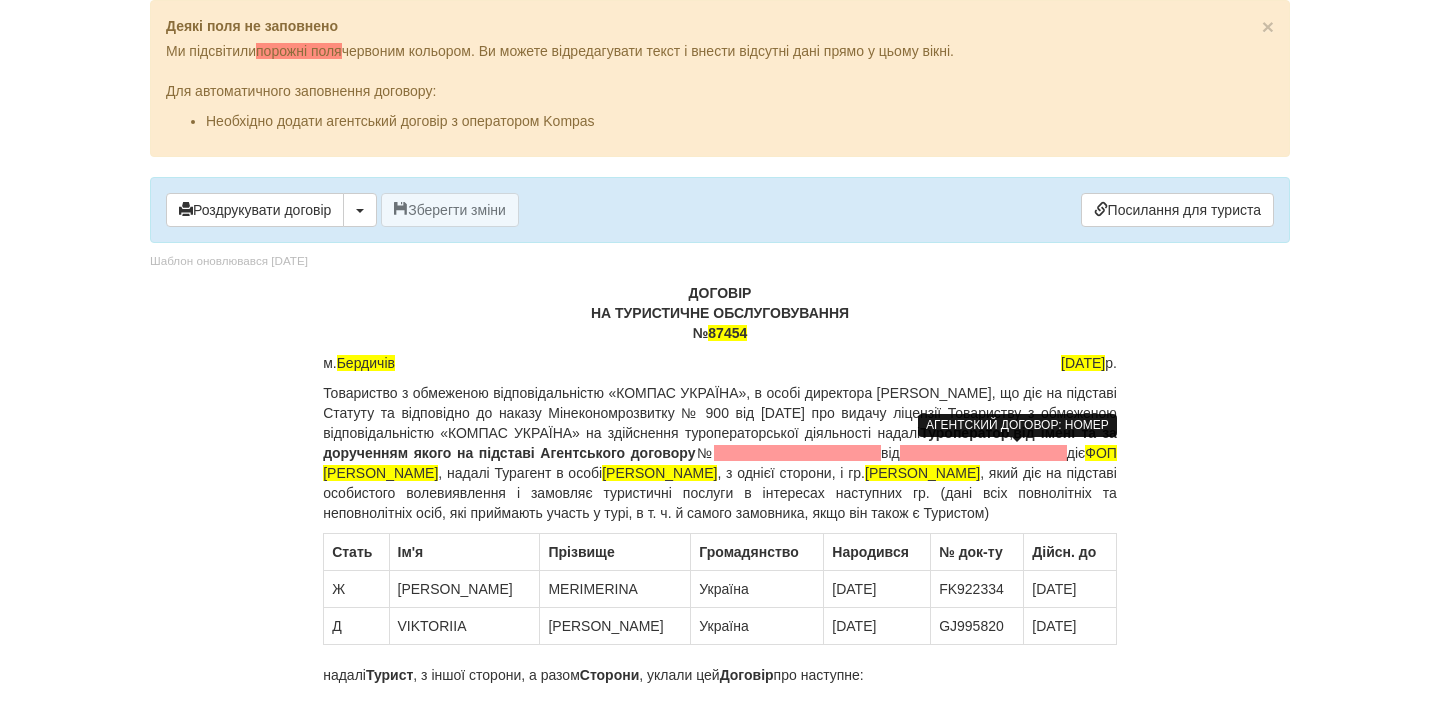 click at bounding box center [797, 453] 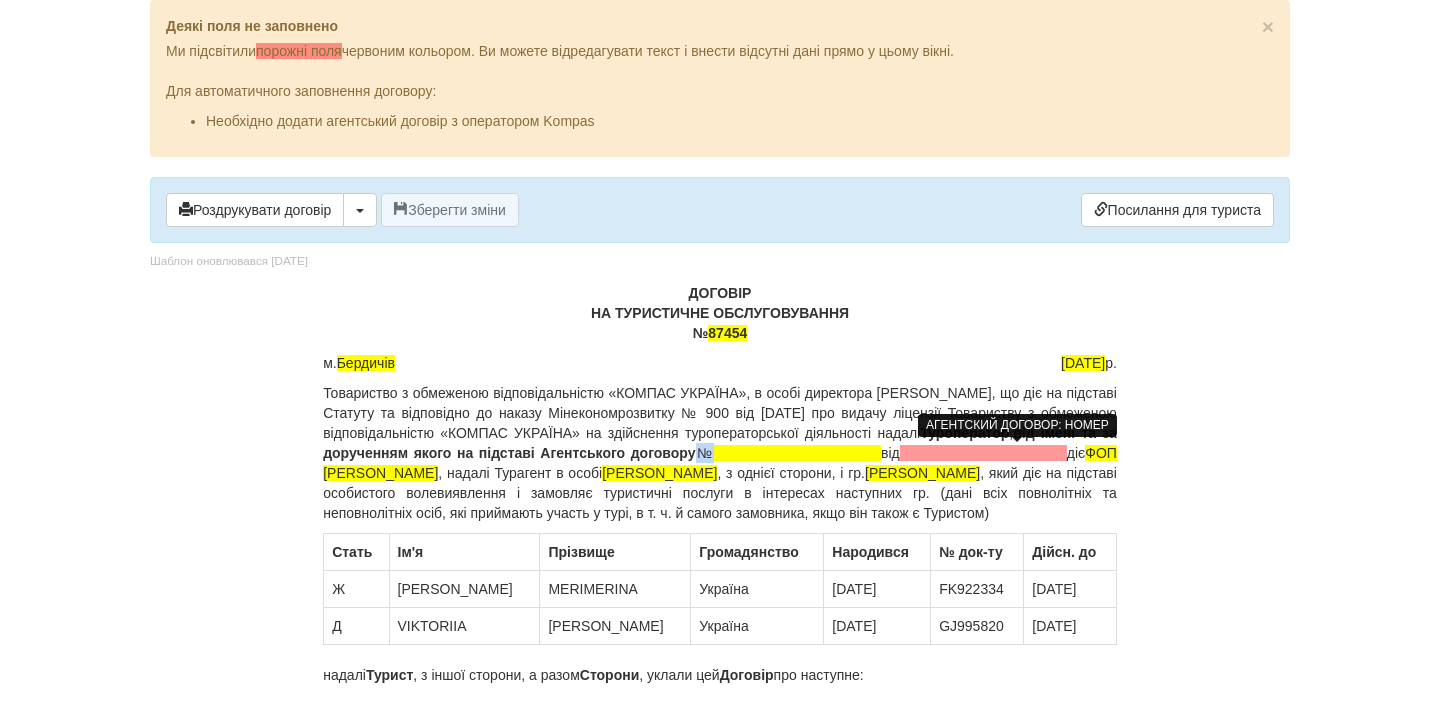 type 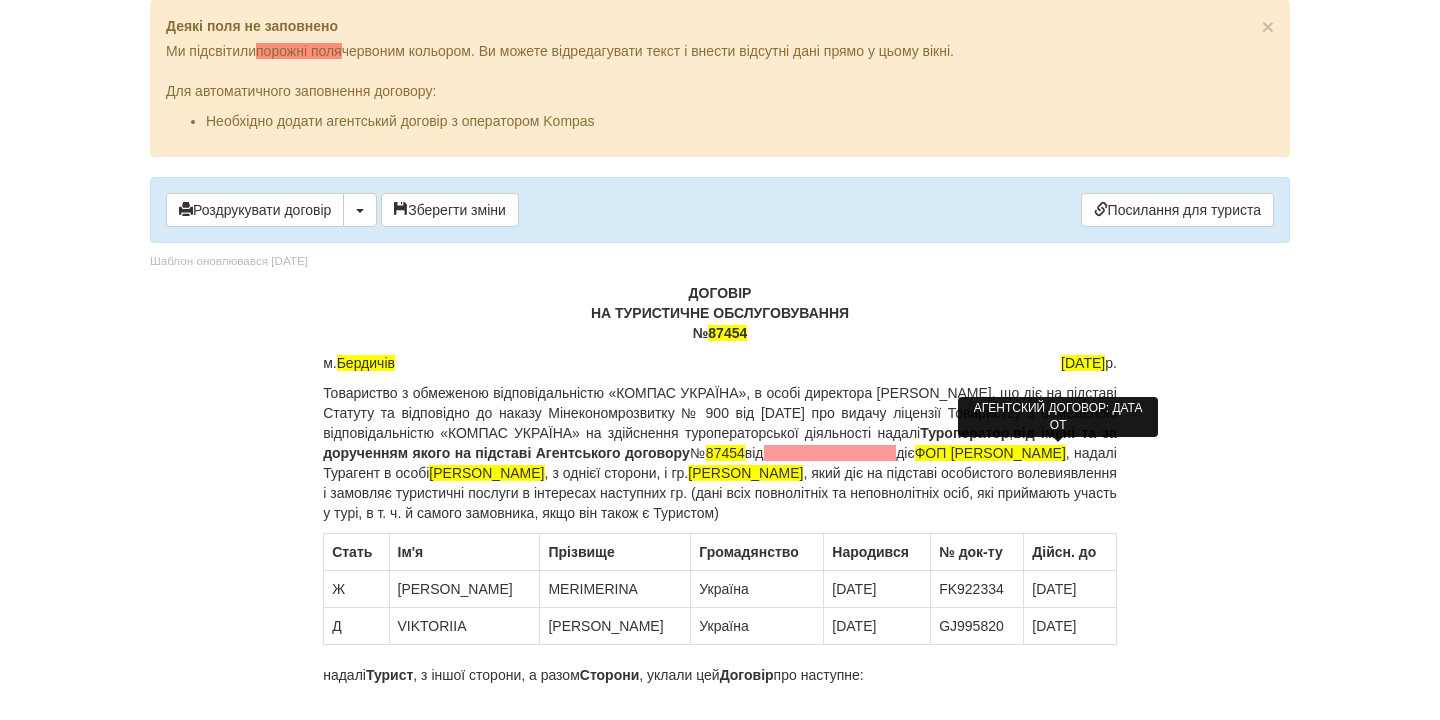 click at bounding box center [830, 453] 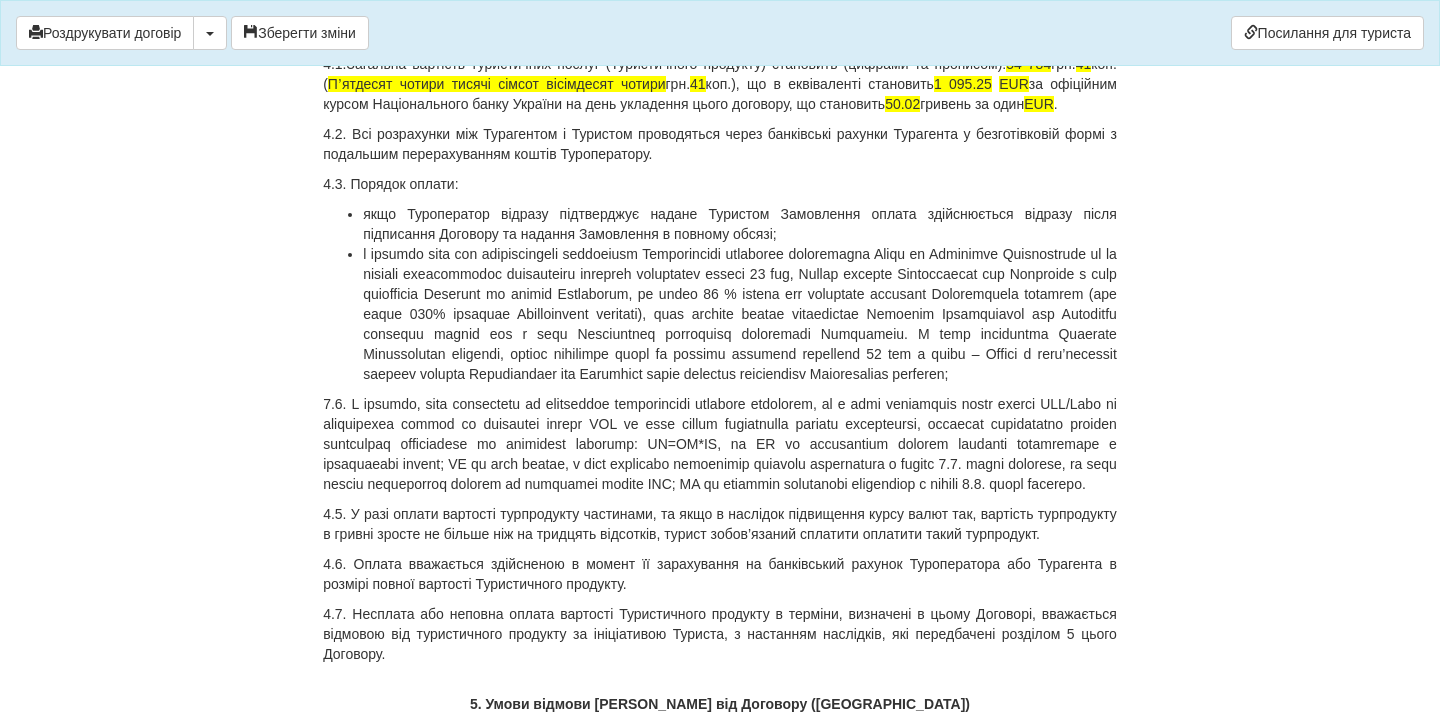 scroll, scrollTop: 5909, scrollLeft: 0, axis: vertical 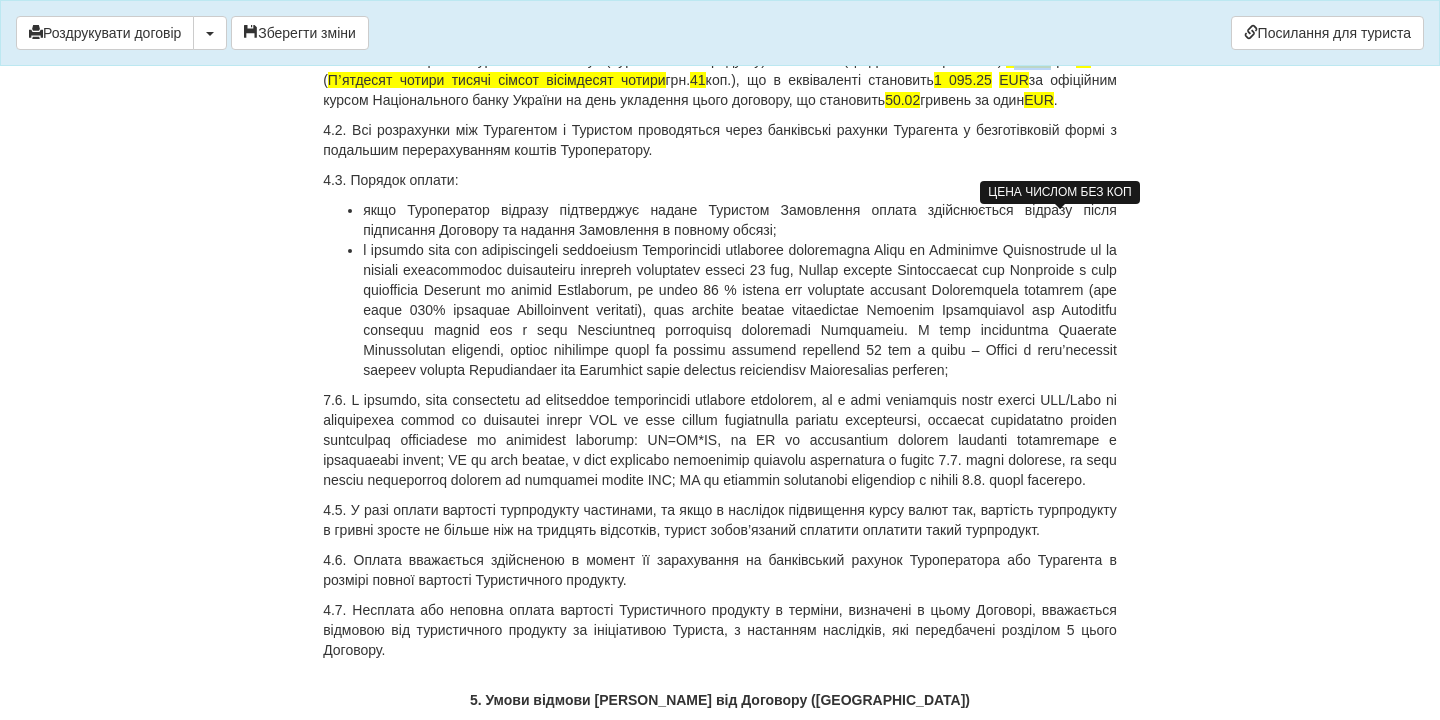 drag, startPoint x: 1044, startPoint y: 221, endPoint x: 1082, endPoint y: 222, distance: 38.013157 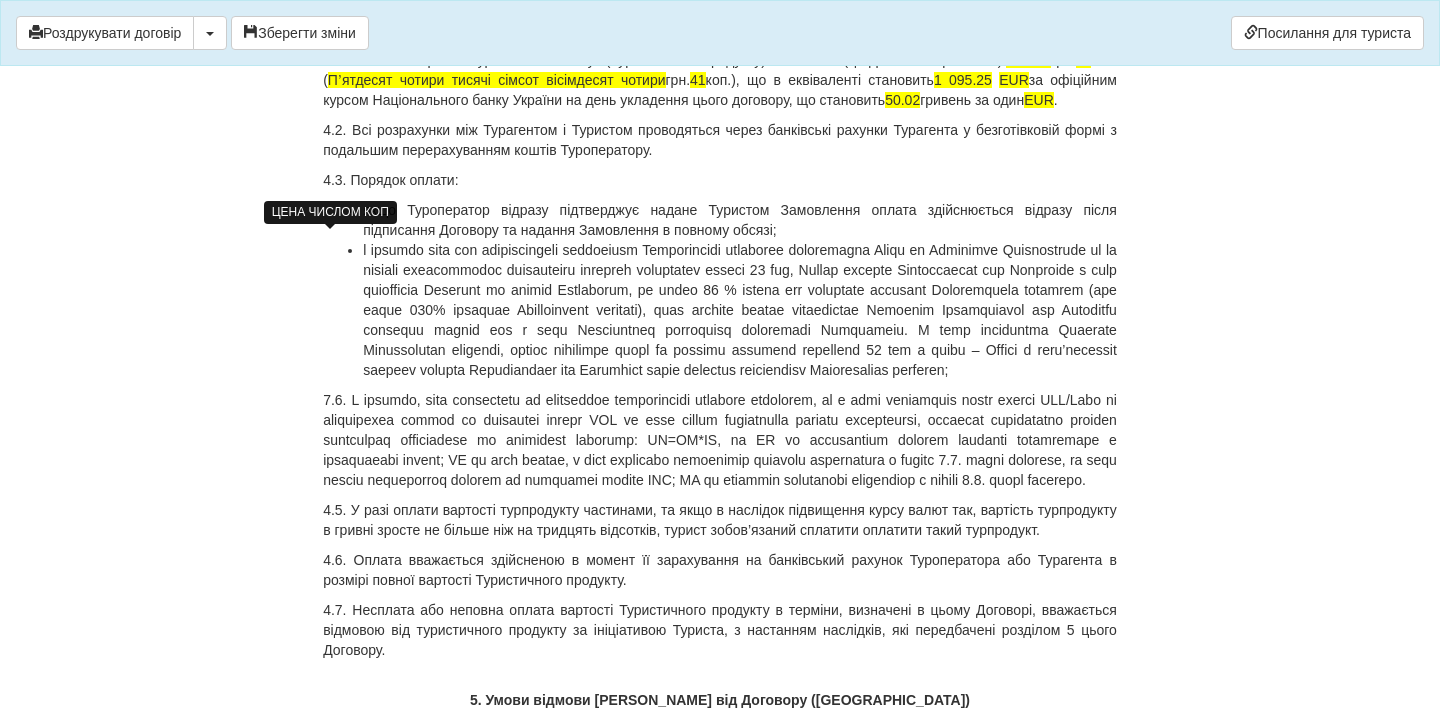 click on "41" at bounding box center [1084, 60] 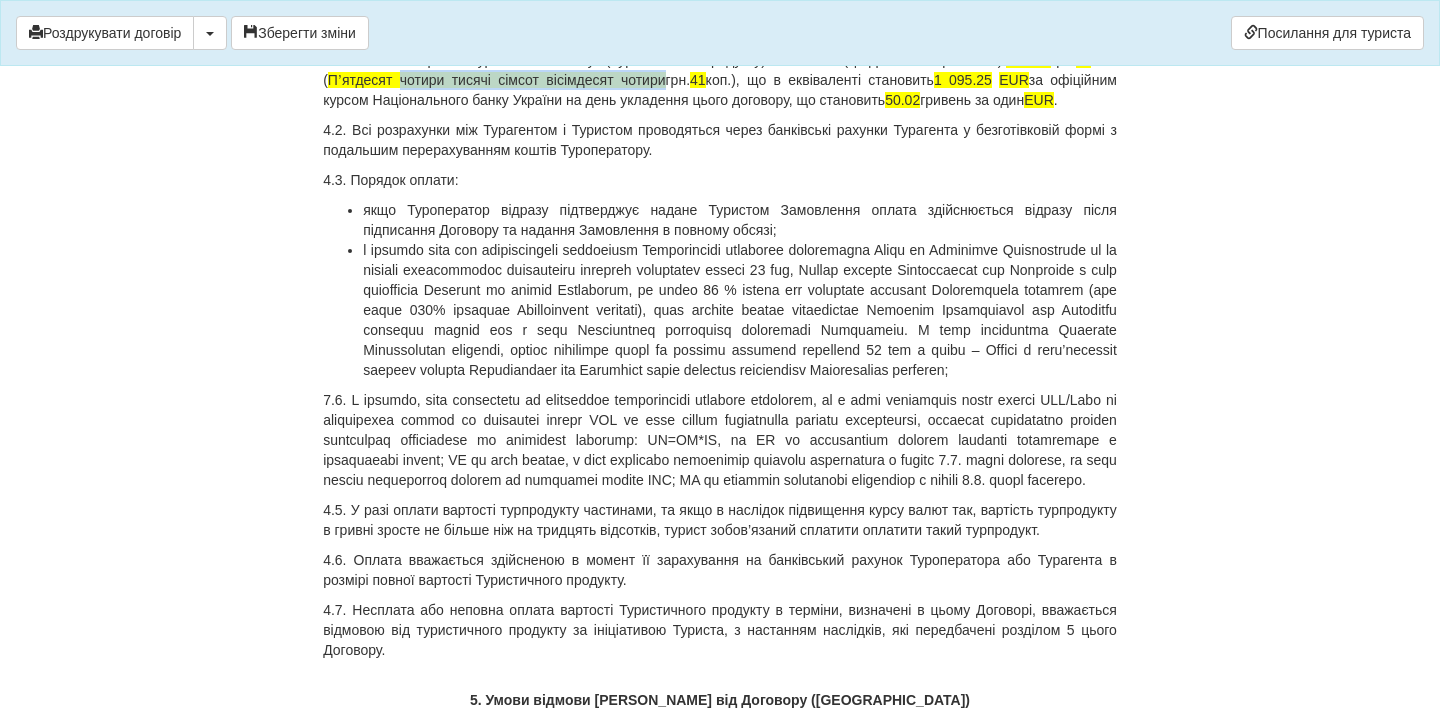 drag, startPoint x: 454, startPoint y: 239, endPoint x: 723, endPoint y: 238, distance: 269.00186 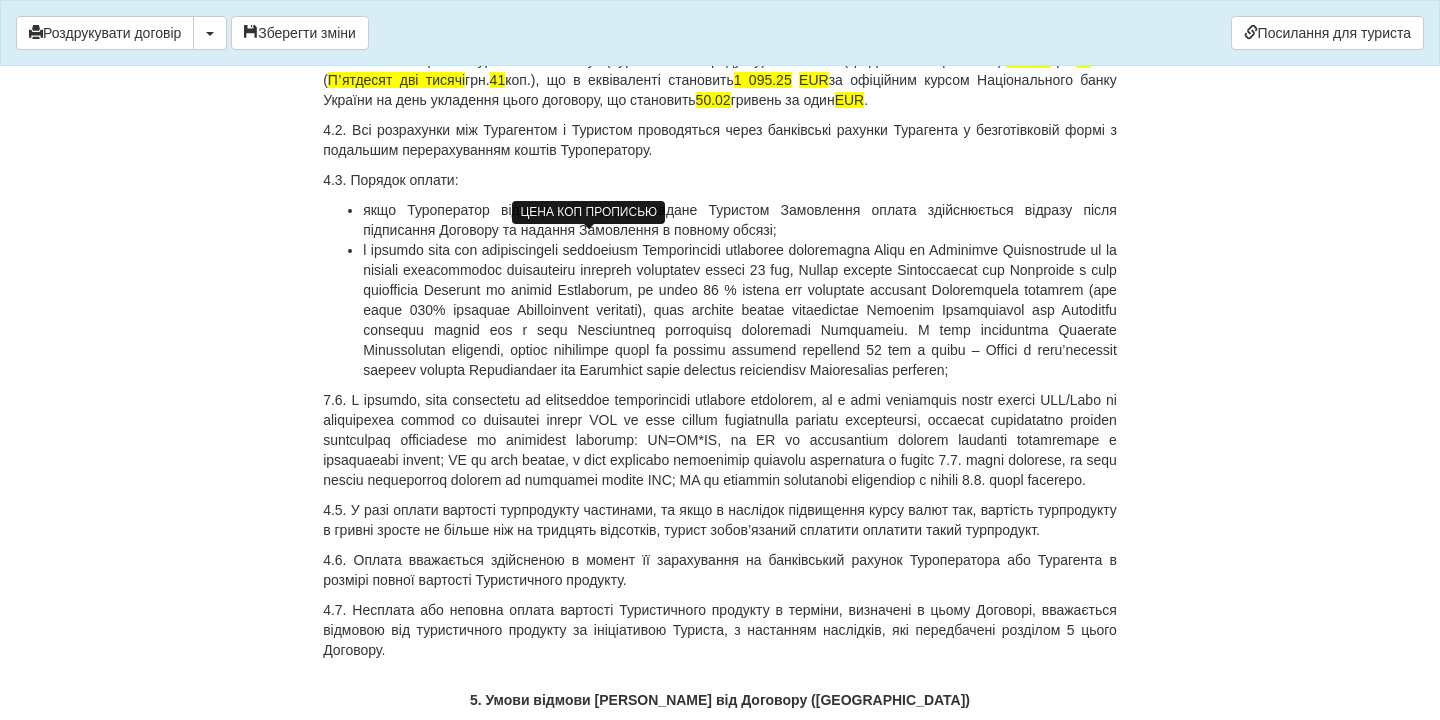 click on "41" at bounding box center (498, 80) 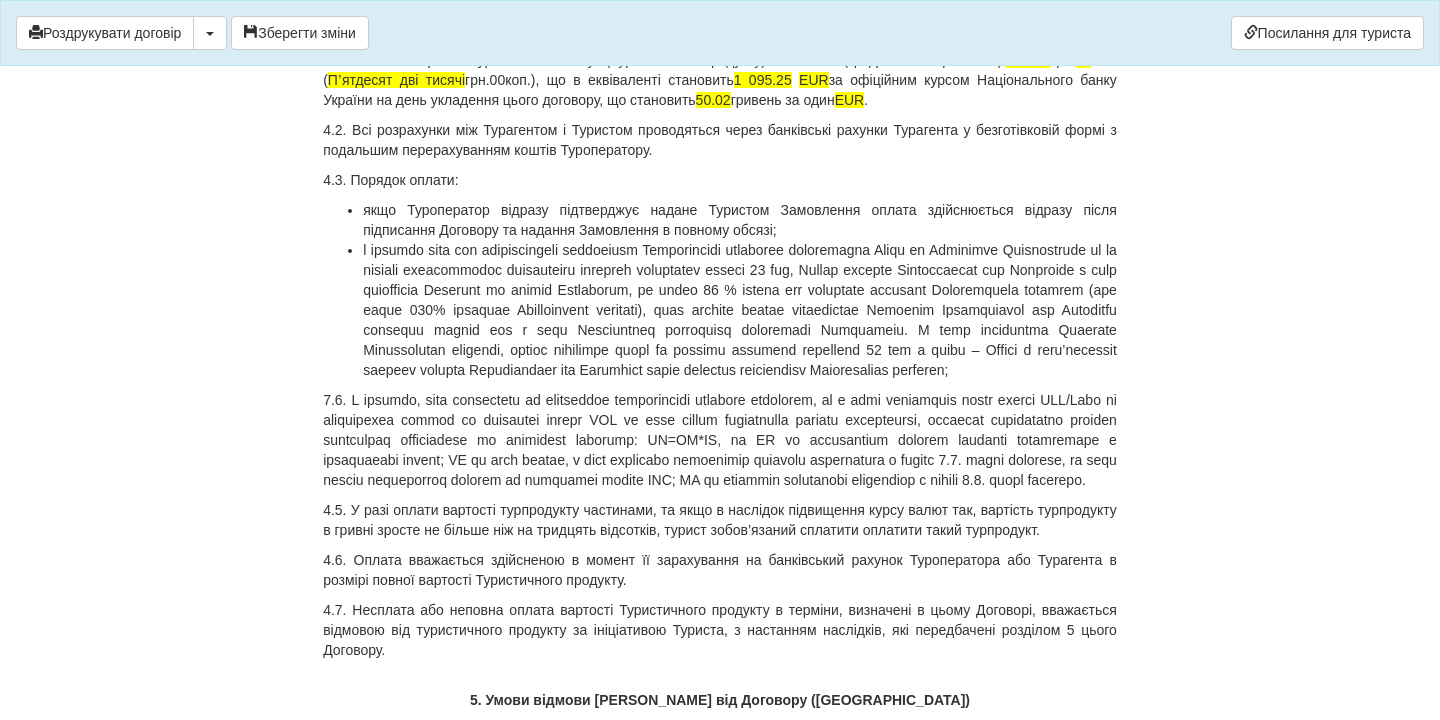 click on "4.1.Загальна  вартість  туристичних  послуг (Туристичного продукту)  становить (цифрами та прописом):  52 000  грн.  00  коп. ( Пʼятдесят дві тисячі  грн.00  коп.), що в еквіваленті становить  1 095.25   EUR  за офіційним курсом Національного банку України на день укладення цього договору, що становить  50.02  гривень за один  EUR ." at bounding box center (720, 80) 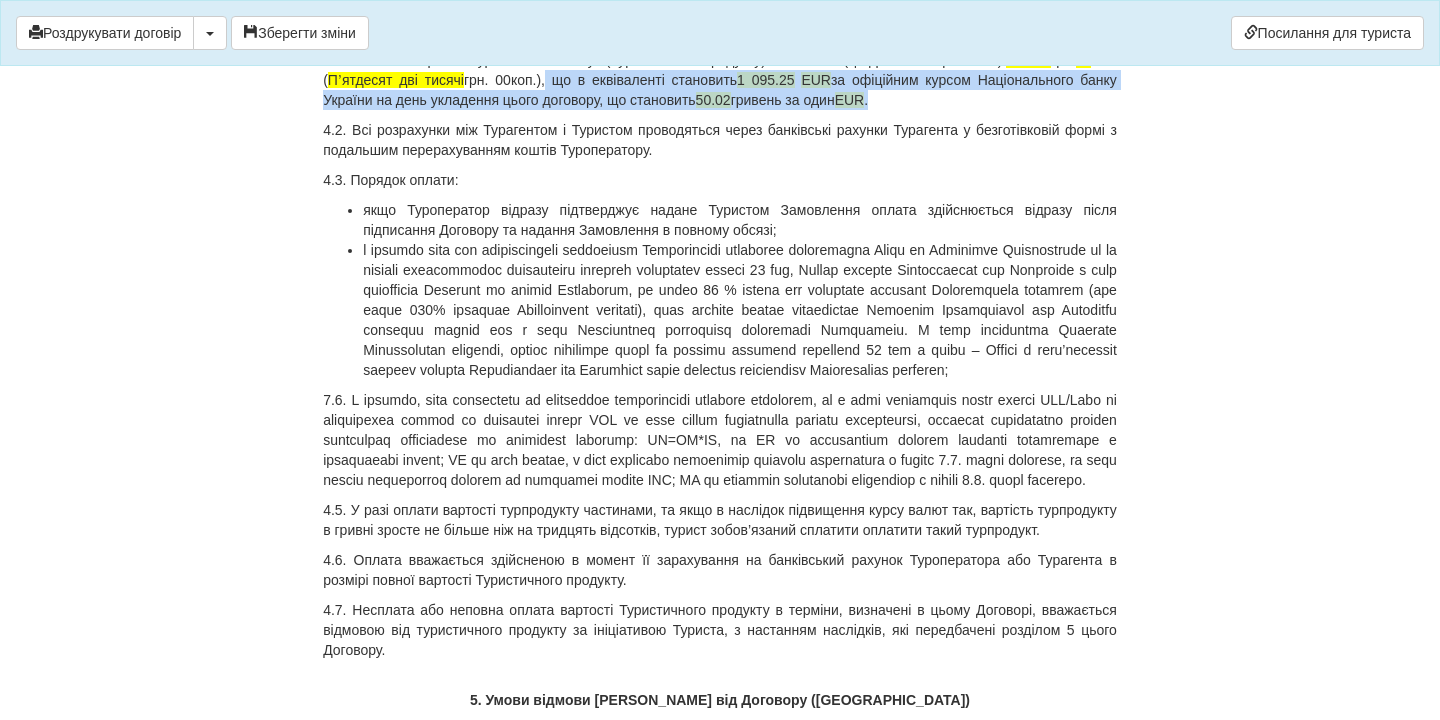 drag, startPoint x: 641, startPoint y: 244, endPoint x: 1052, endPoint y: 268, distance: 411.70013 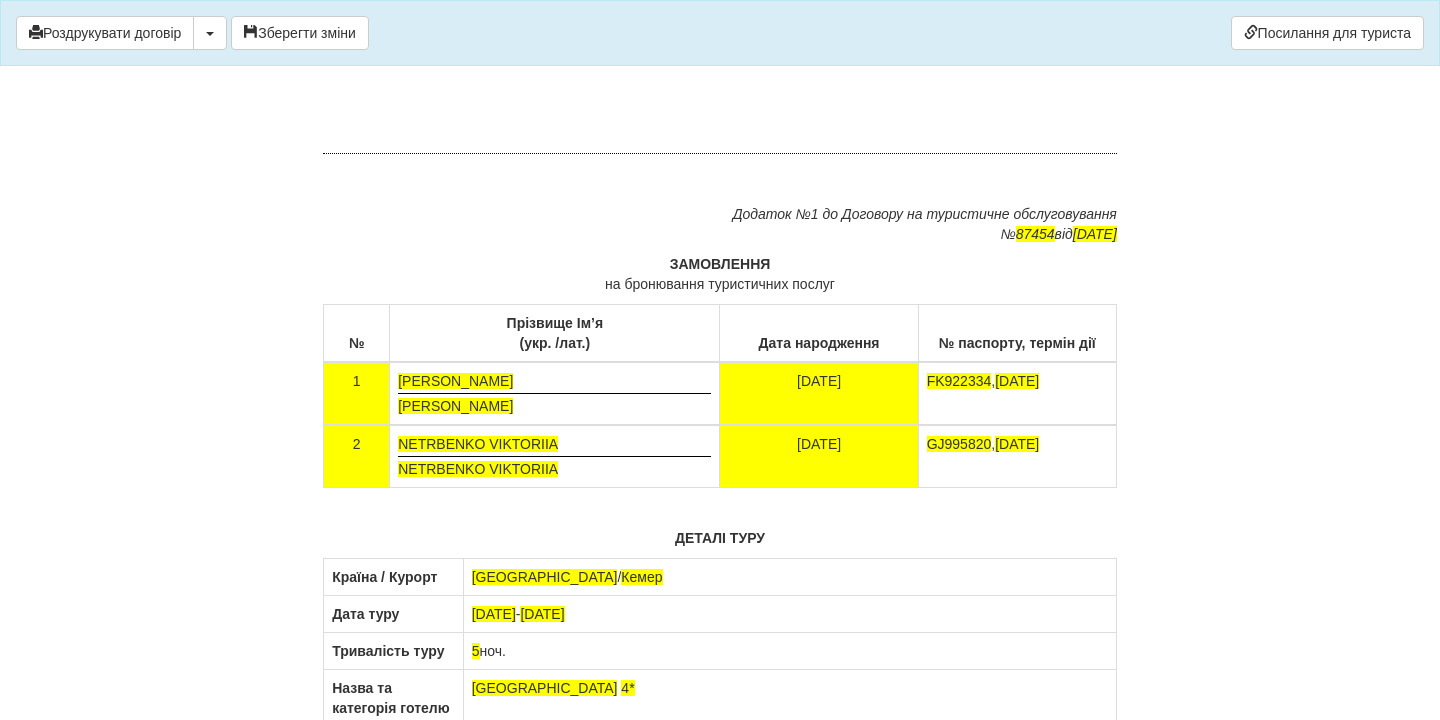 scroll, scrollTop: 11880, scrollLeft: 0, axis: vertical 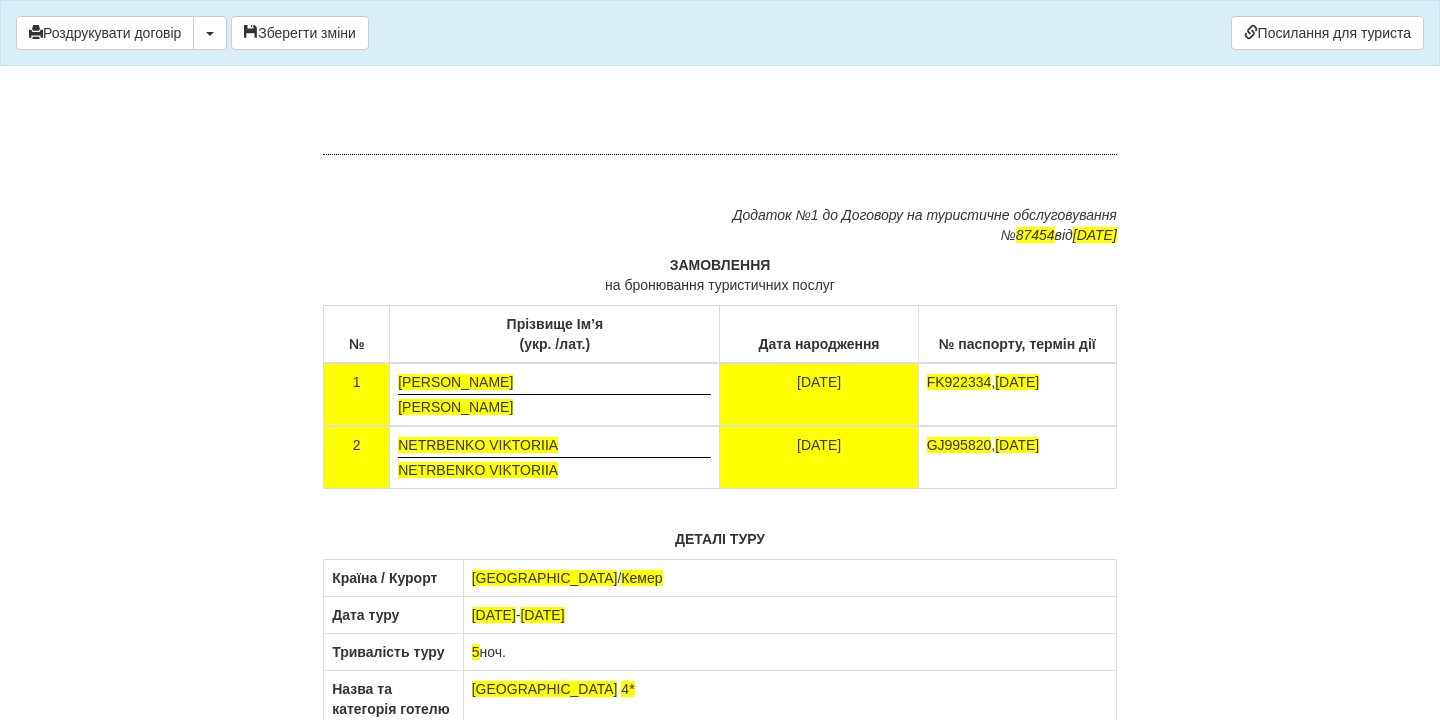 drag, startPoint x: 938, startPoint y: 371, endPoint x: 727, endPoint y: 318, distance: 217.5546 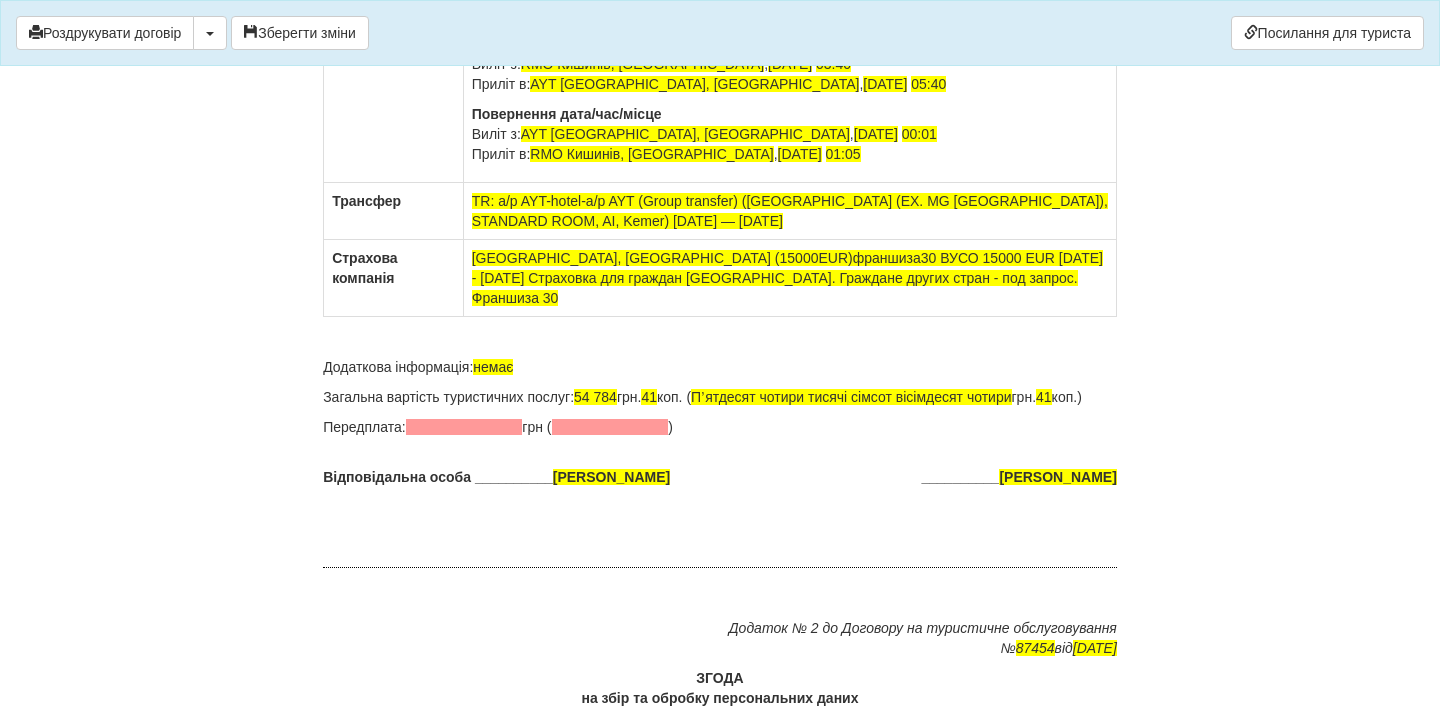 scroll, scrollTop: 13058, scrollLeft: 0, axis: vertical 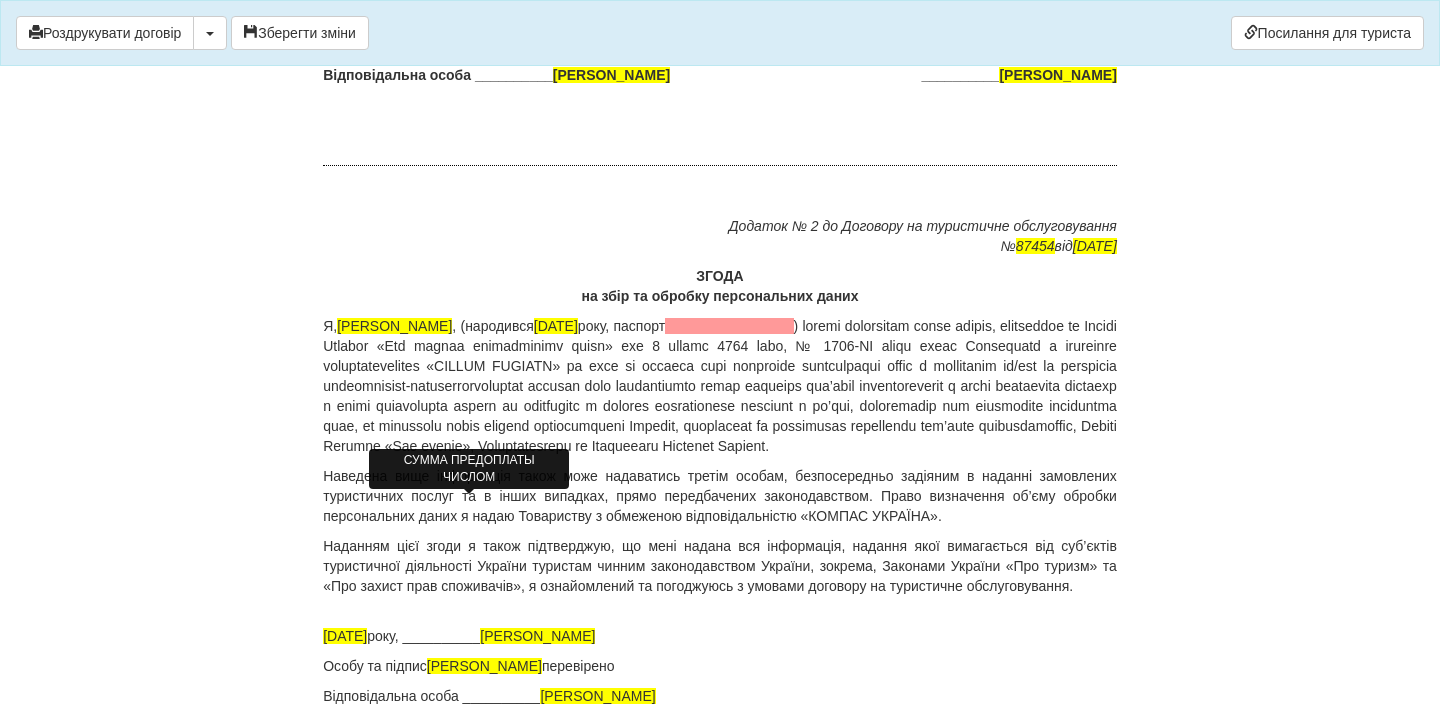 click at bounding box center [464, 25] 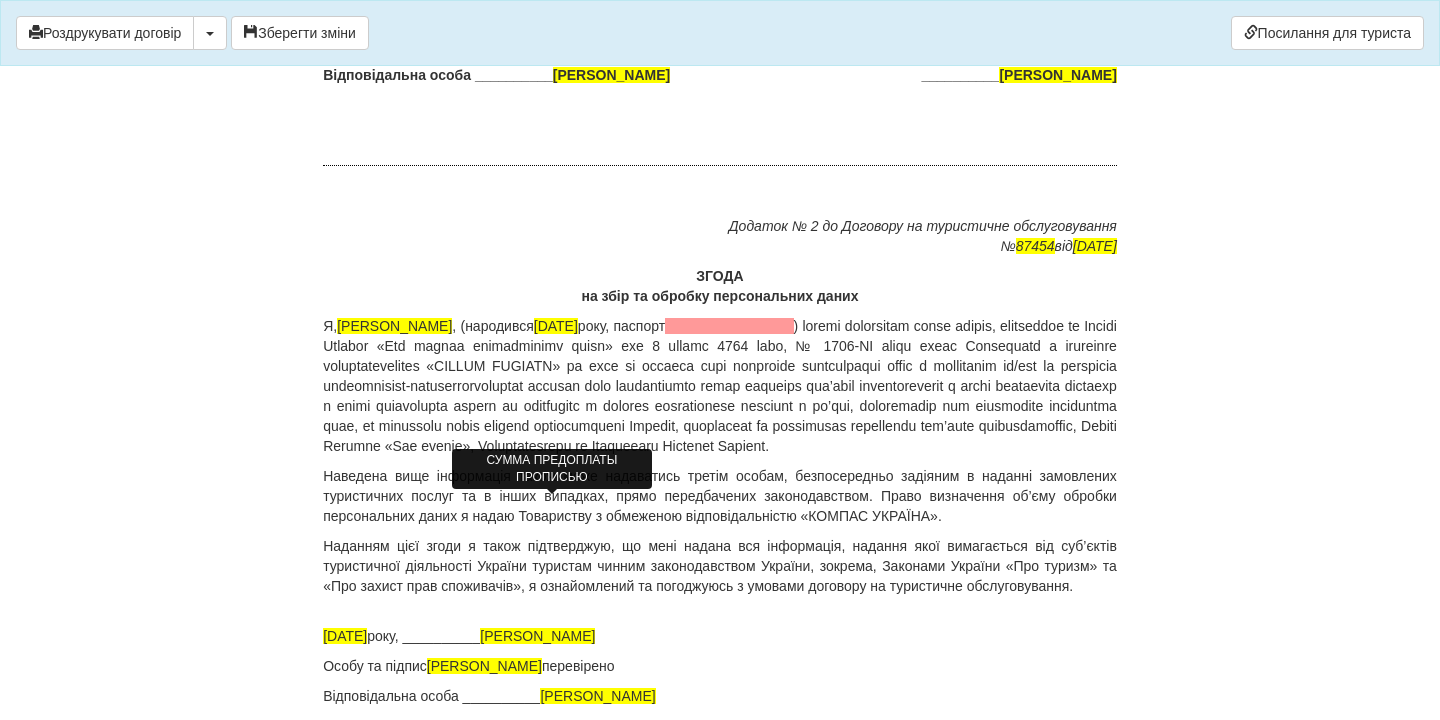 click at bounding box center (536, 25) 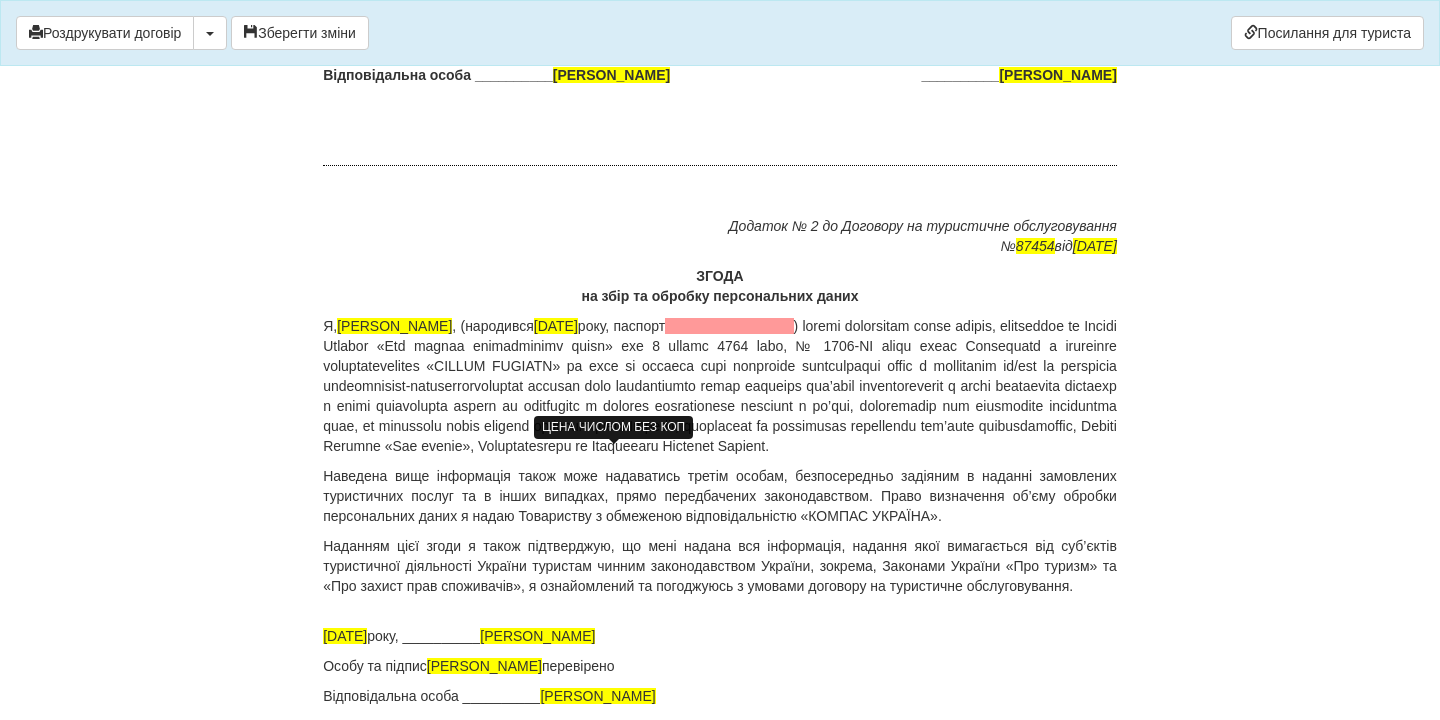 drag, startPoint x: 601, startPoint y: 457, endPoint x: 634, endPoint y: 457, distance: 33 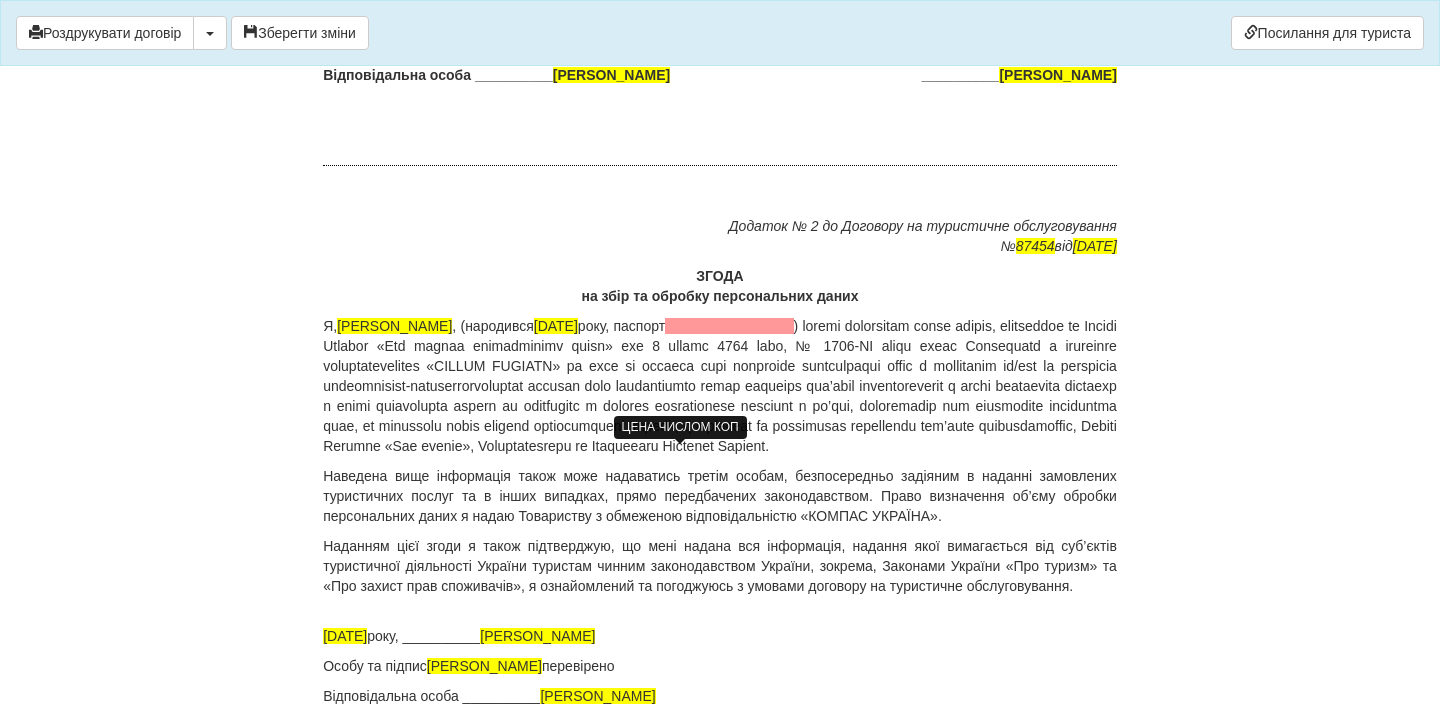 click on "Загальна вартість туристичних послуг:  52 000  грн.  41  коп. ( Пʼятдесят чотири тисячі сімсот вісімдесят чотири  грн.  41  коп.)" at bounding box center (720, -5) 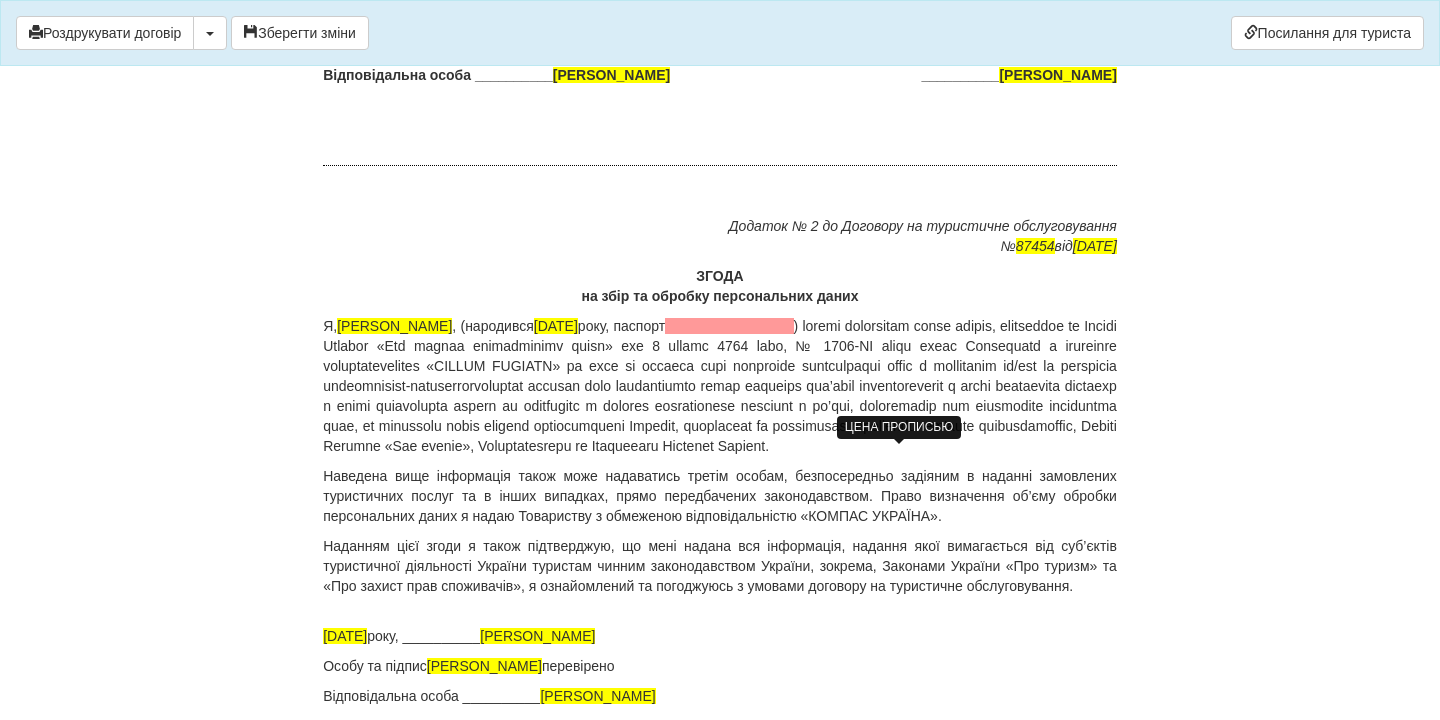 drag, startPoint x: 802, startPoint y: 453, endPoint x: 1064, endPoint y: 453, distance: 262 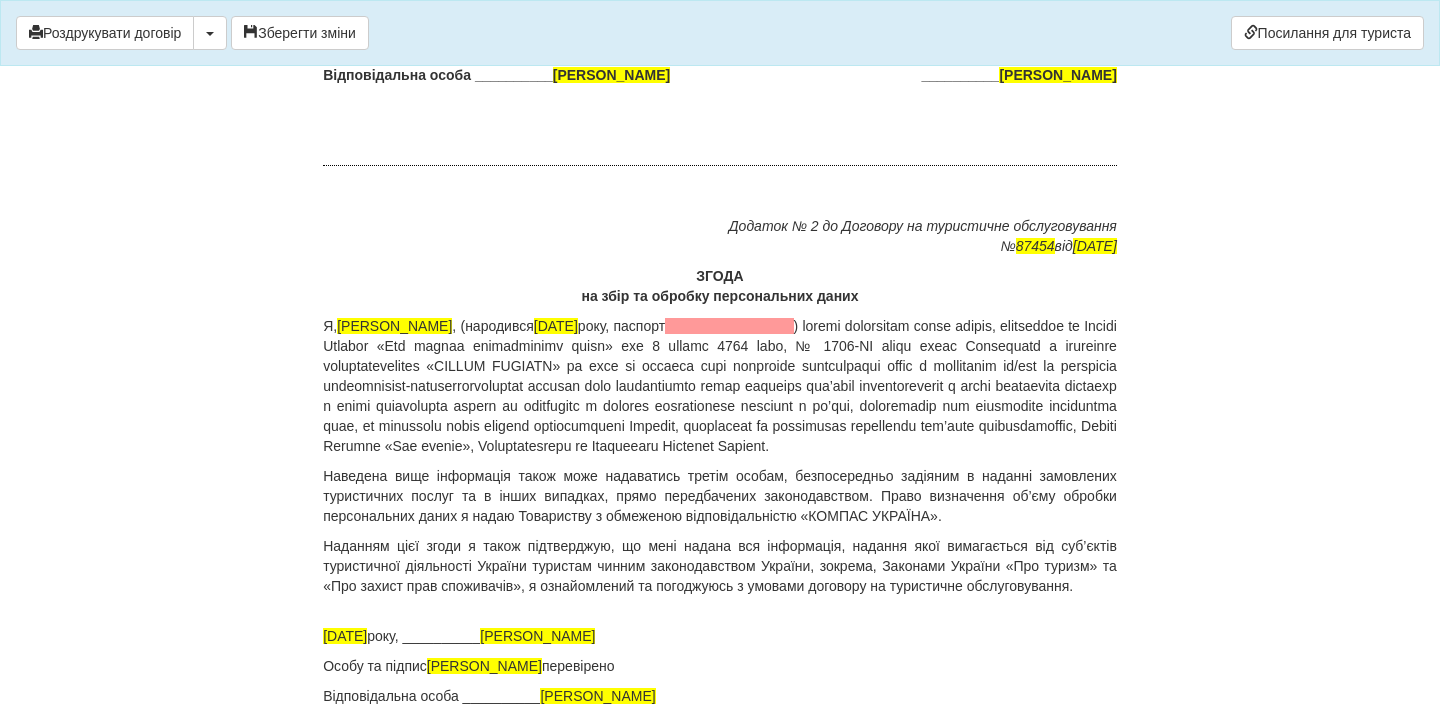click on "Загальна вартість туристичних послуг:  52 000  грн.  00  коп. ( Пʼятдесят дві тисячі  грн.  41  коп.)" at bounding box center [720, -5] 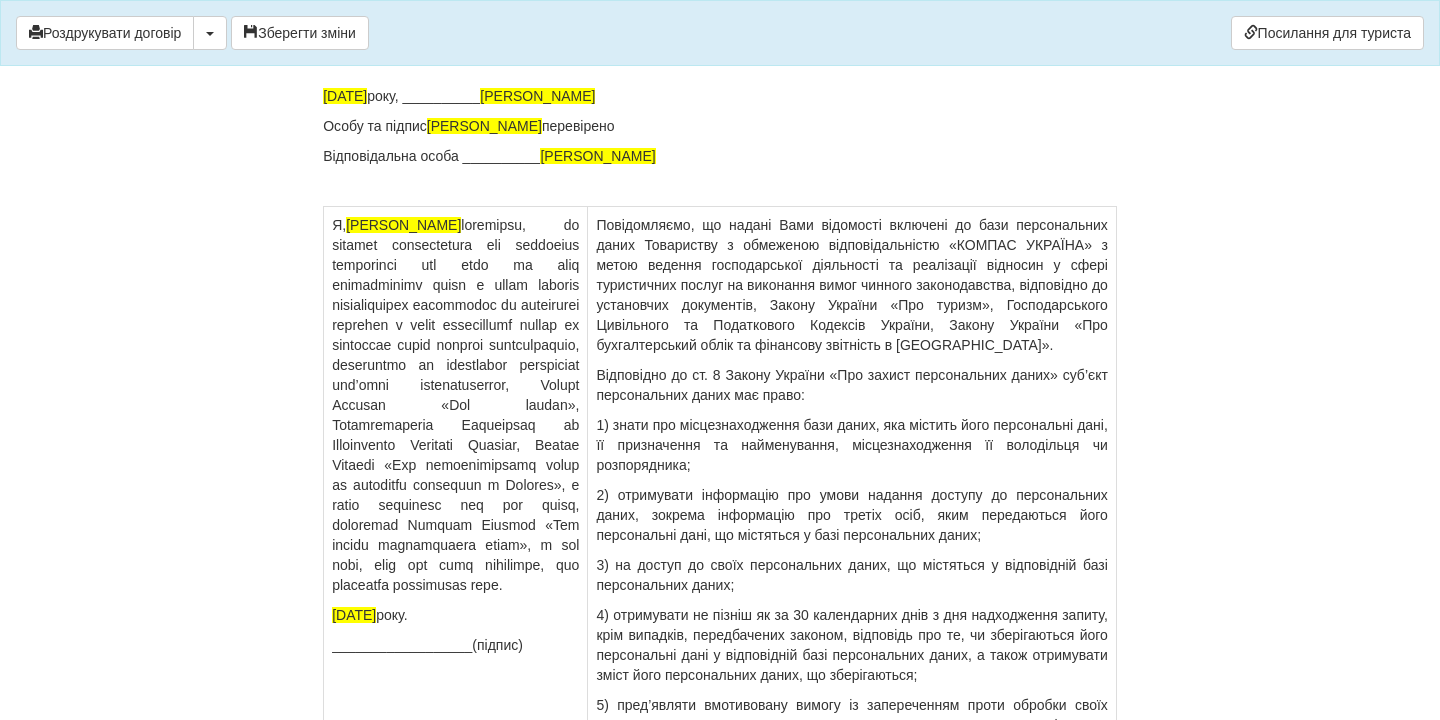 scroll, scrollTop: 13594, scrollLeft: 0, axis: vertical 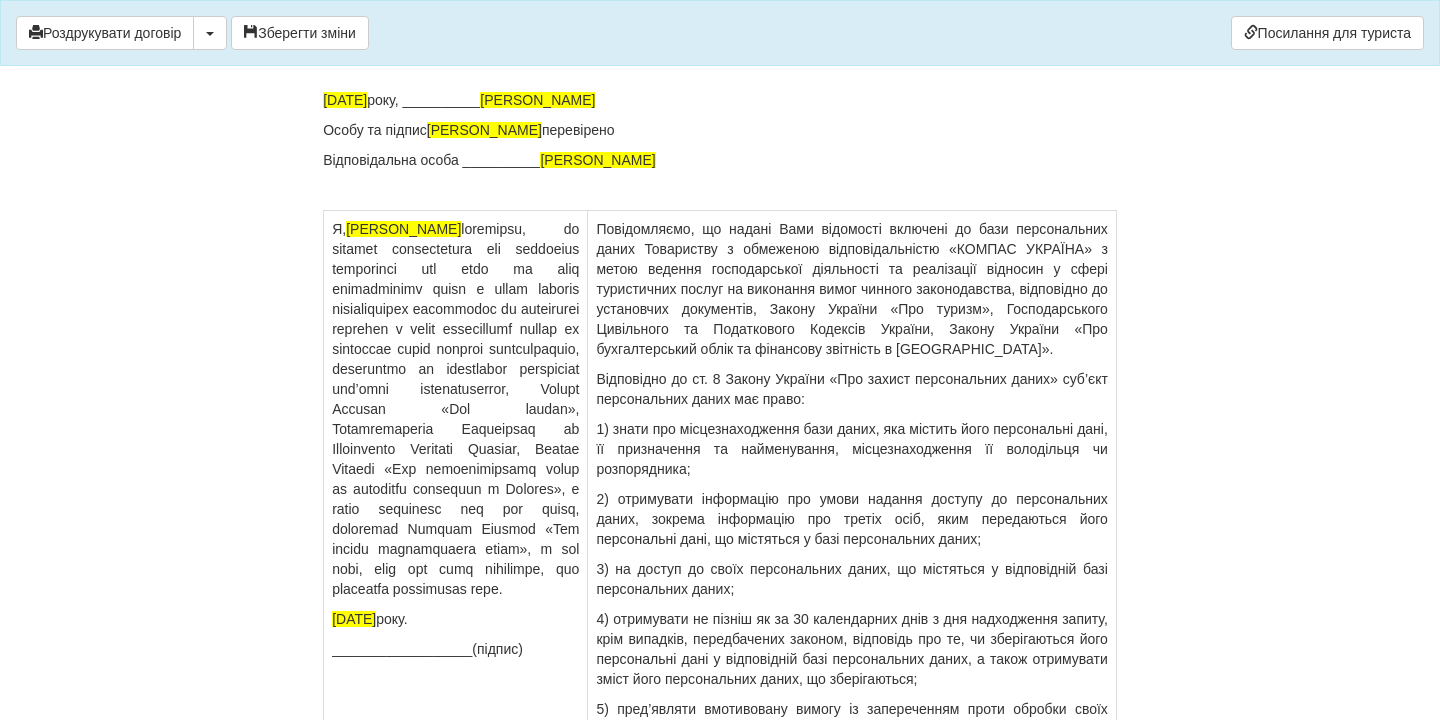 drag, startPoint x: 667, startPoint y: 254, endPoint x: 878, endPoint y: 251, distance: 211.02133 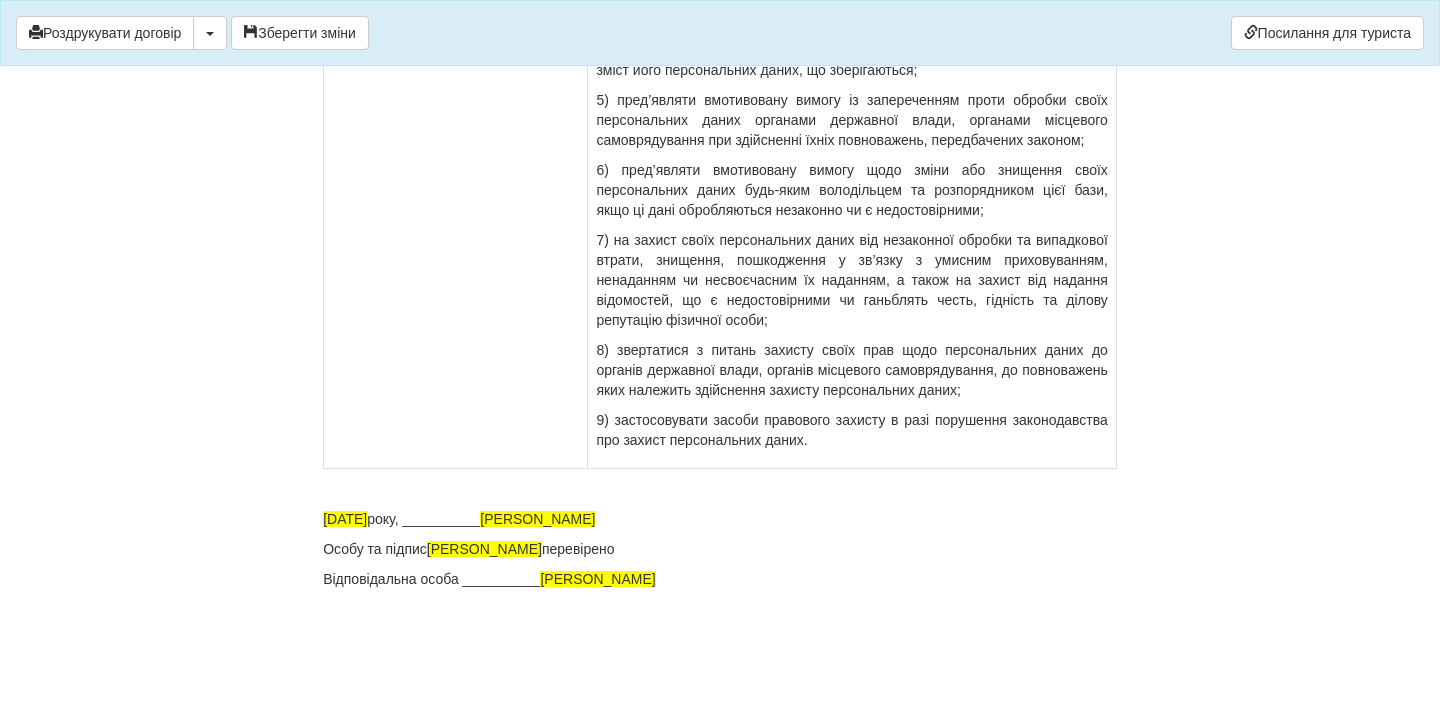 scroll, scrollTop: 14723, scrollLeft: 0, axis: vertical 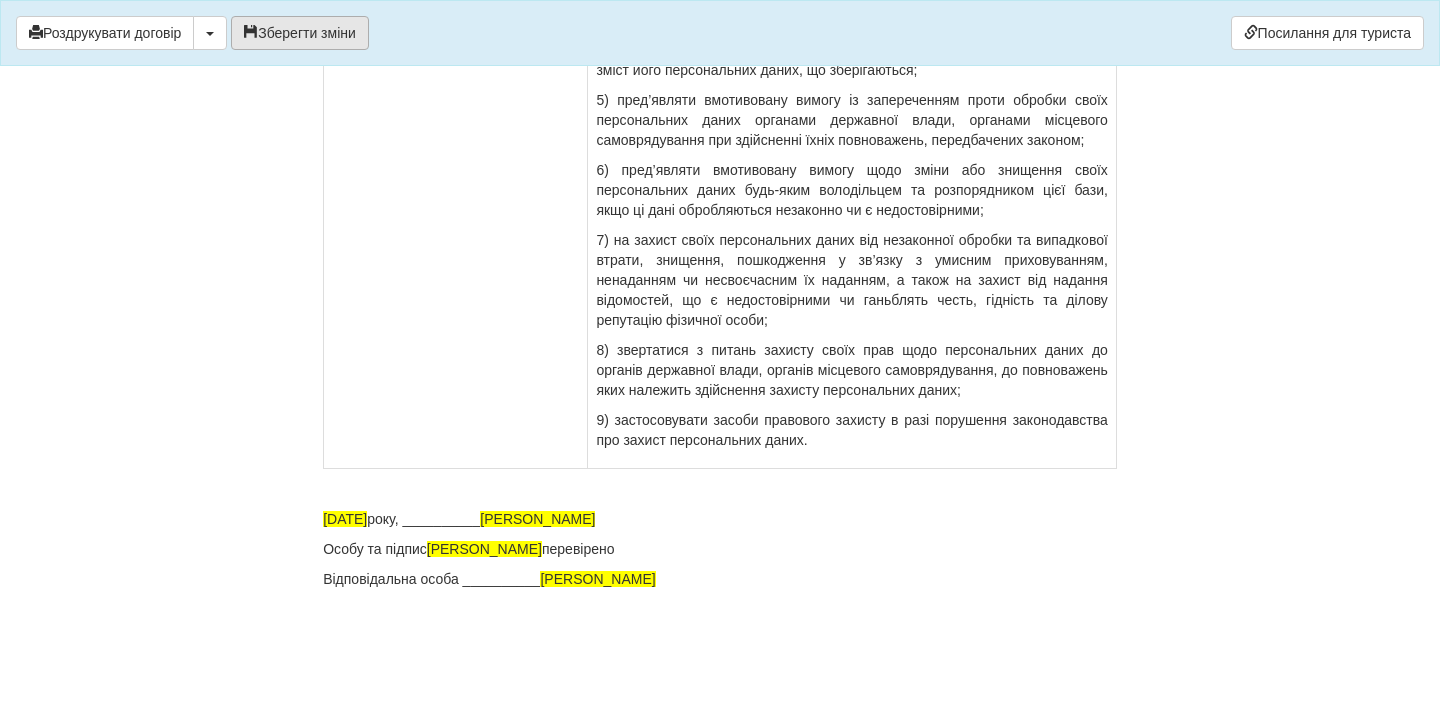 click on "Зберегти зміни" at bounding box center (300, 33) 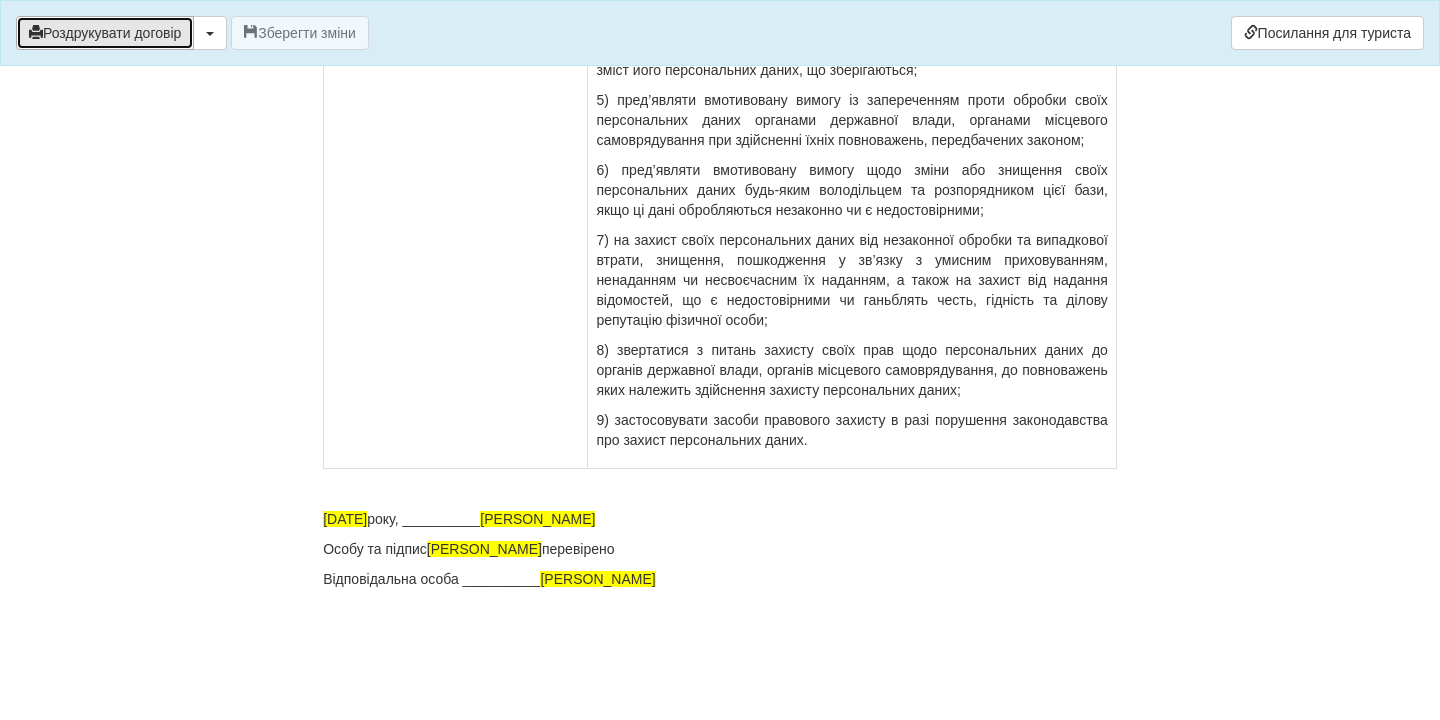 click on "Роздрукувати договір" at bounding box center [105, 33] 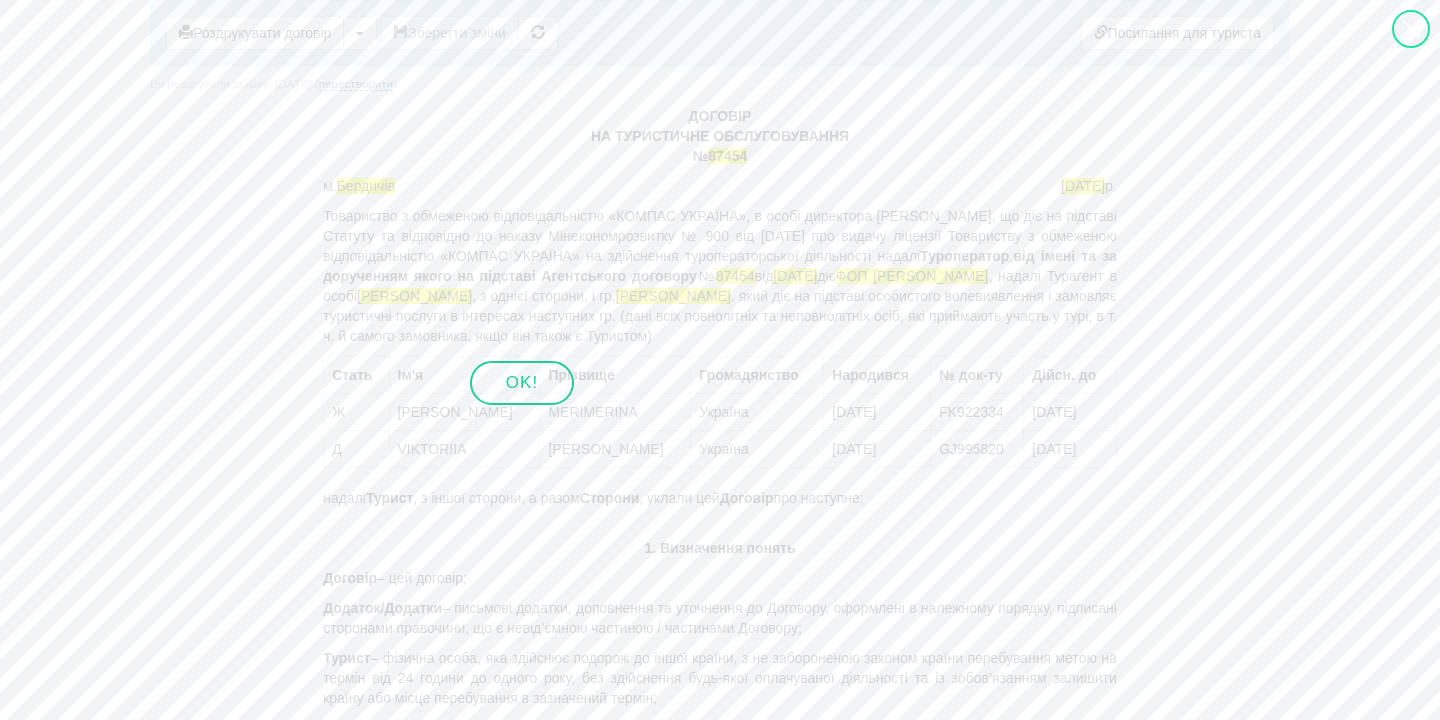 scroll, scrollTop: 0, scrollLeft: 0, axis: both 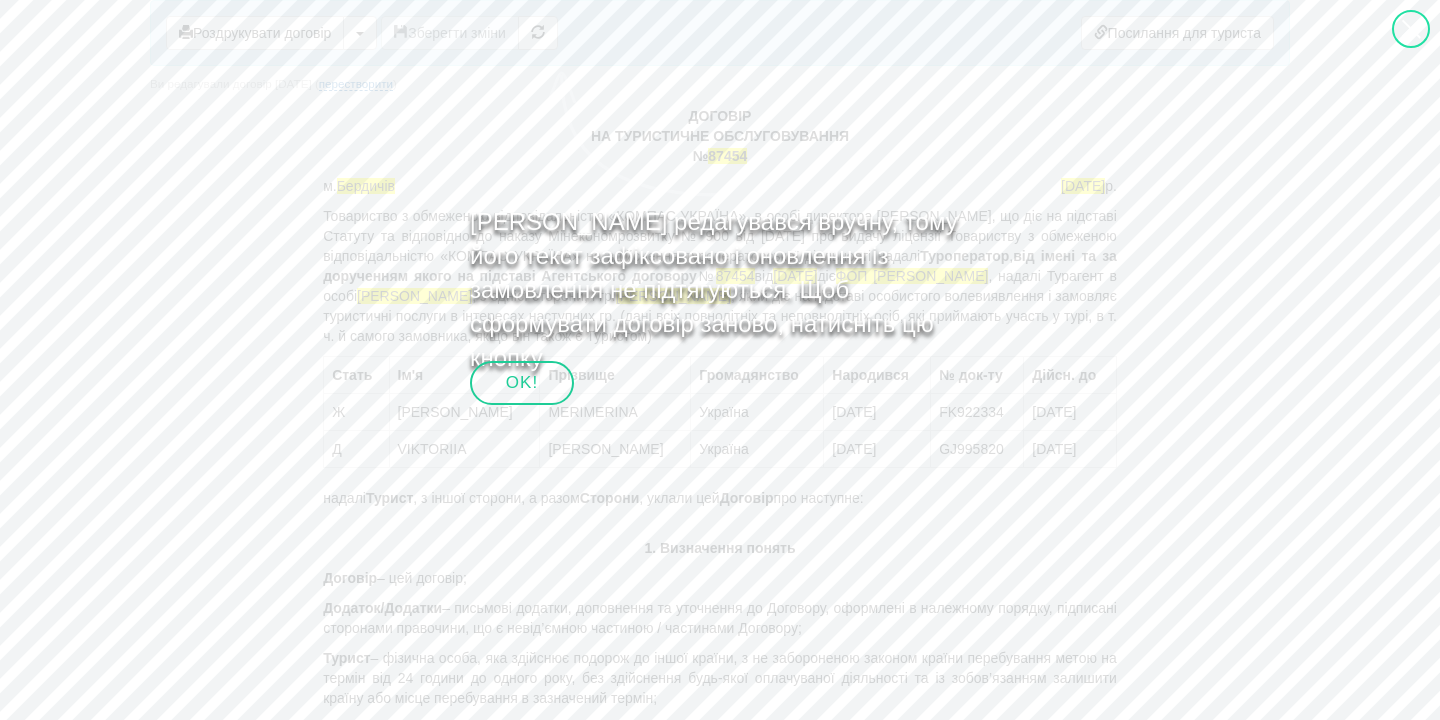 click at bounding box center (1587, 750) 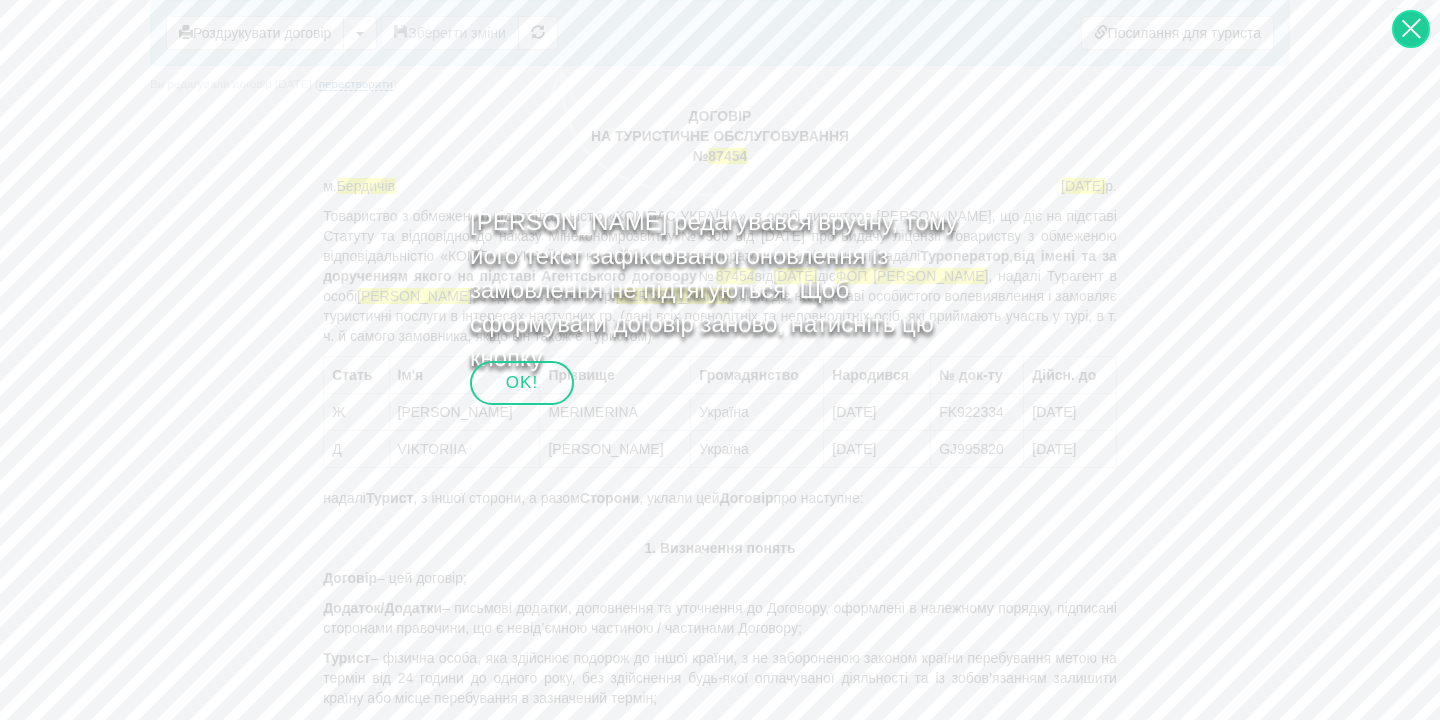 click at bounding box center [1411, 29] 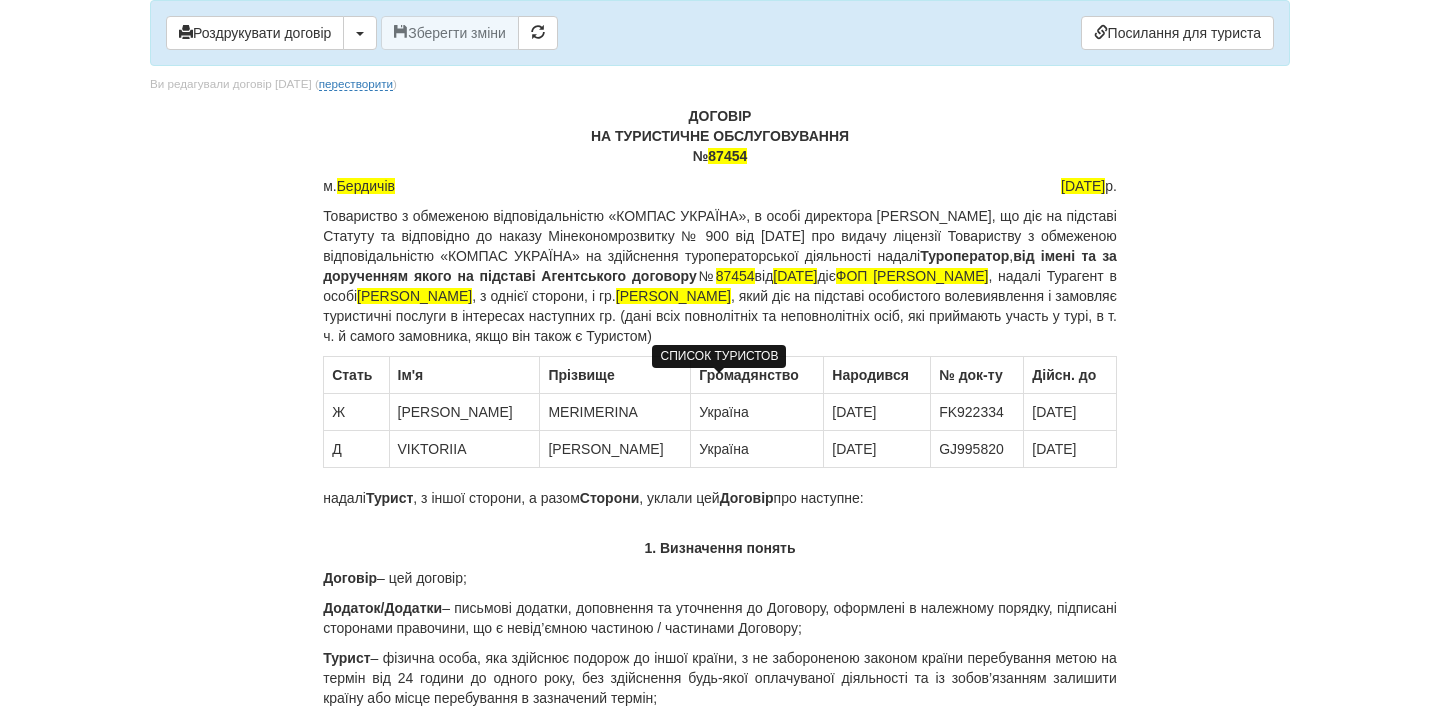 click on "Д" at bounding box center [356, 449] 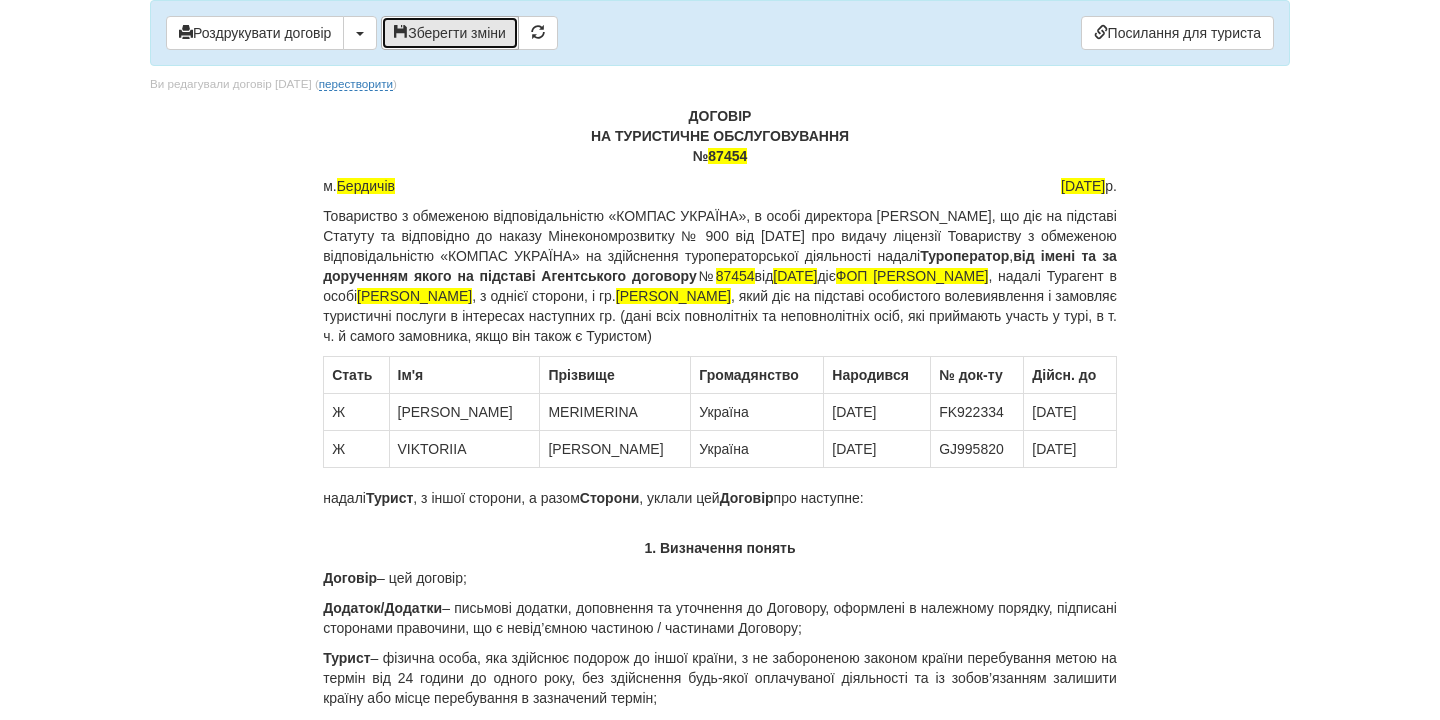 click on "Зберегти зміни" at bounding box center [450, 33] 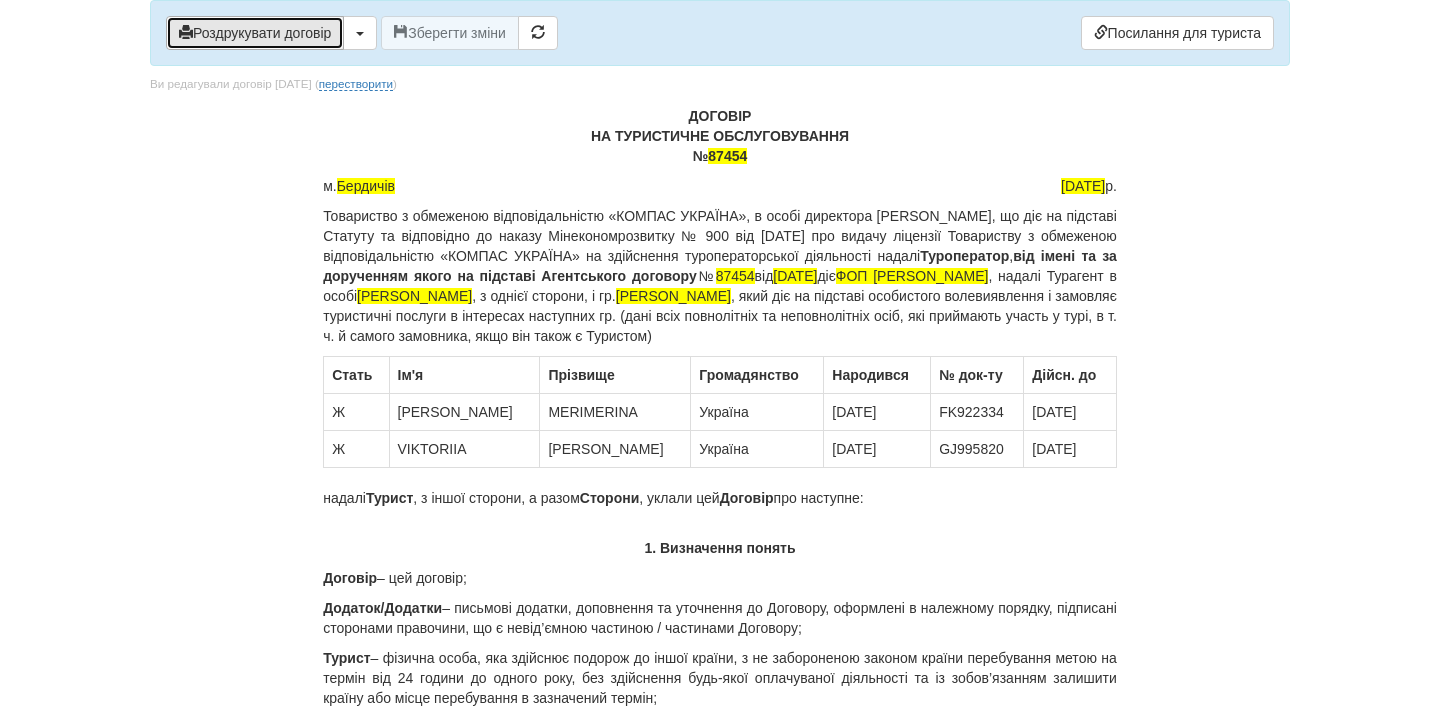 click on "Роздрукувати договір" at bounding box center [255, 33] 